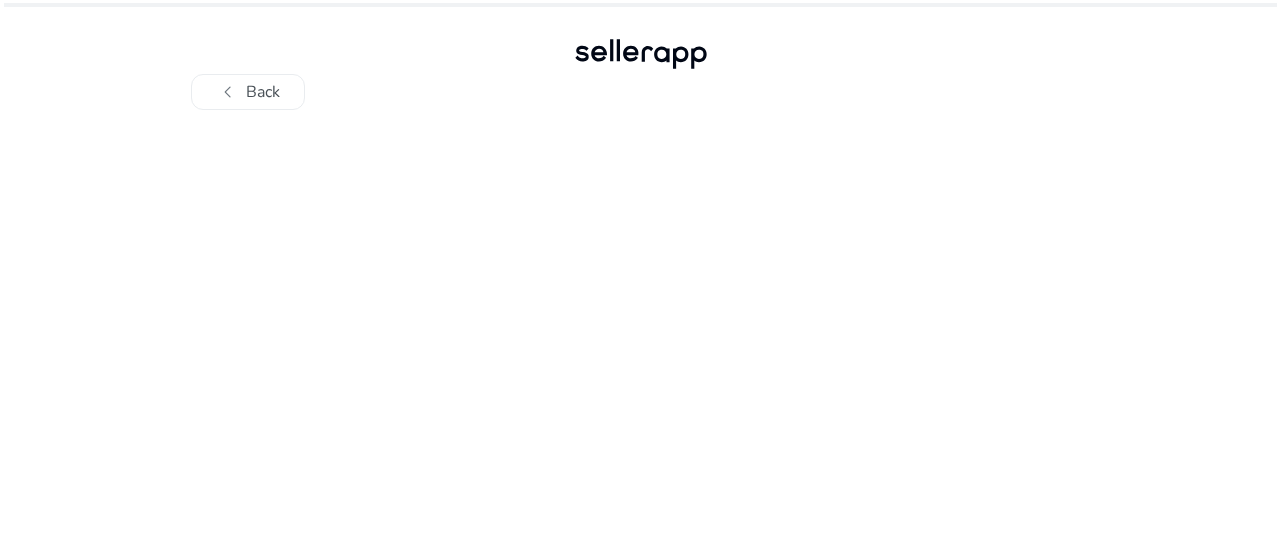 scroll, scrollTop: 0, scrollLeft: 0, axis: both 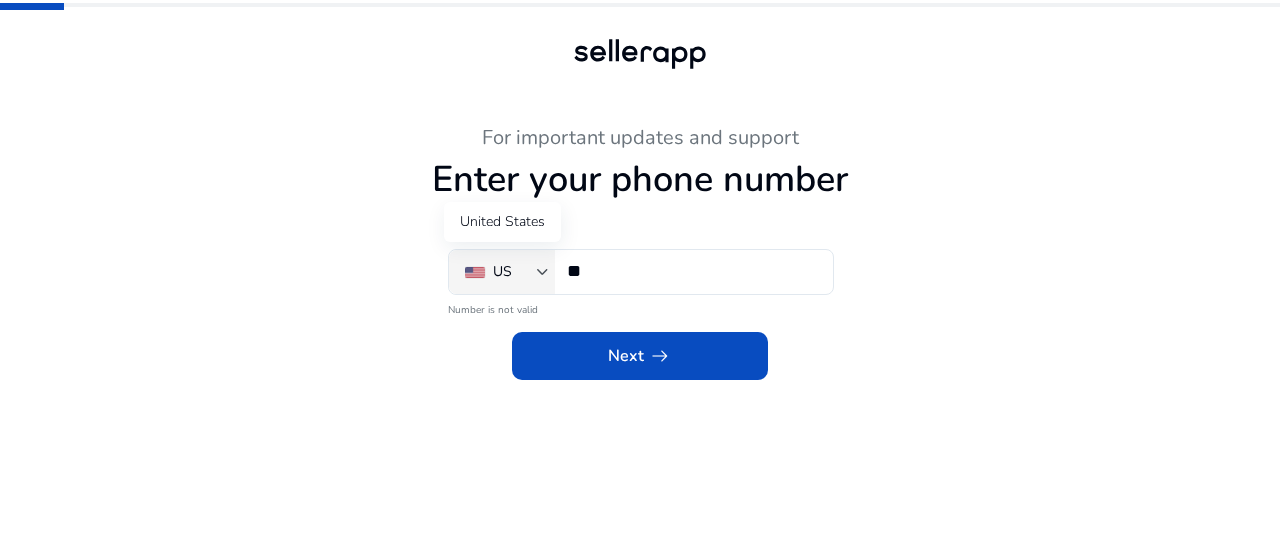click on "US" at bounding box center [501, 272] 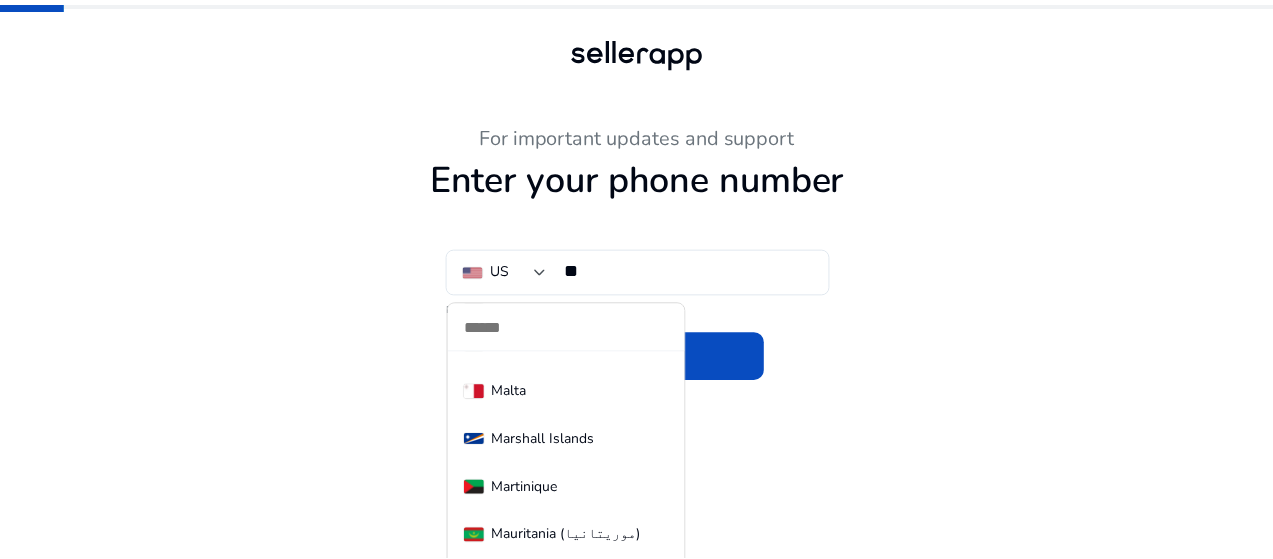 scroll, scrollTop: 6191, scrollLeft: 0, axis: vertical 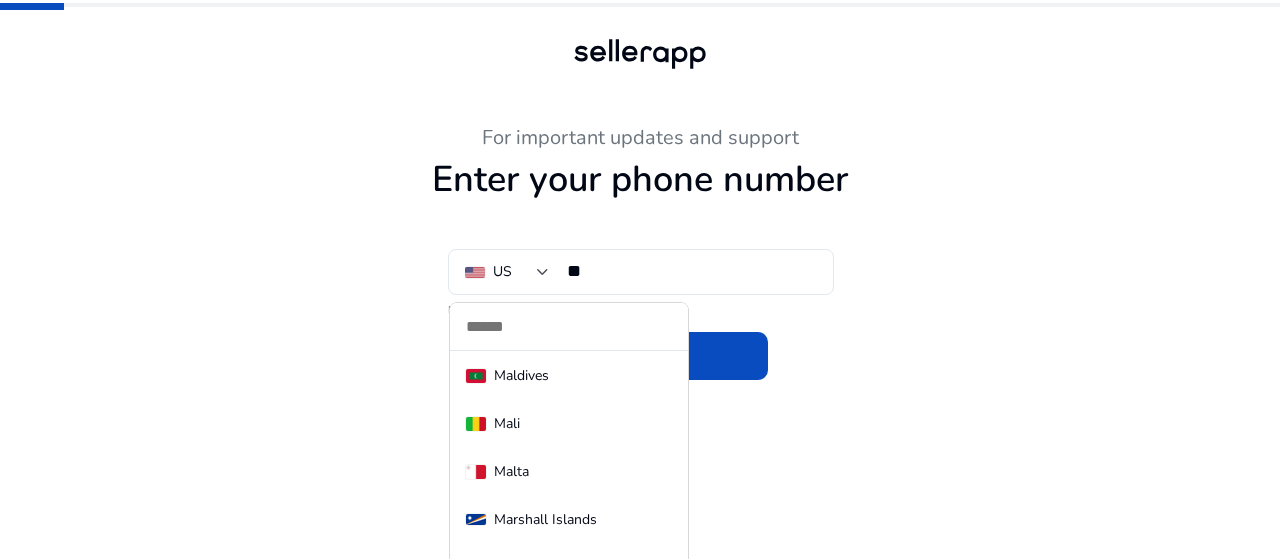 click at bounding box center [640, 279] 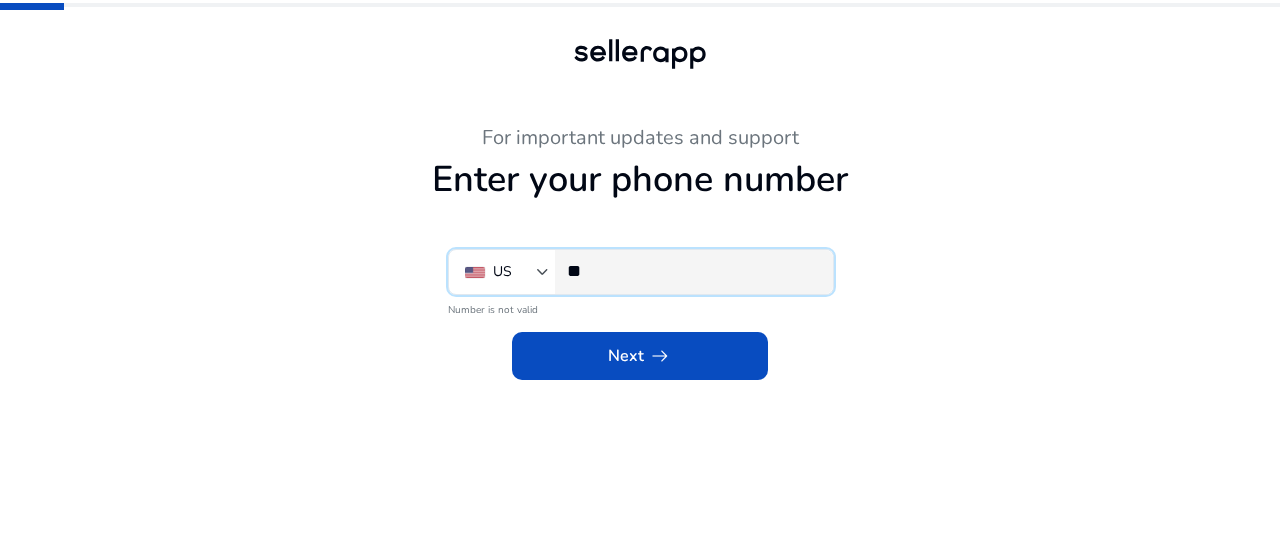 click on "**" at bounding box center (692, 271) 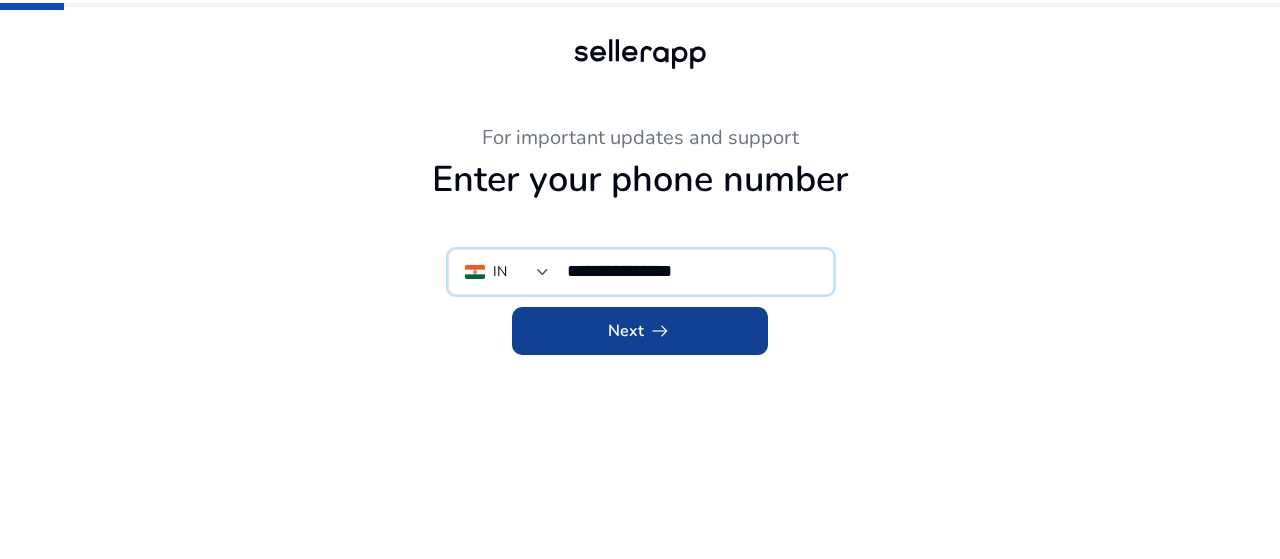 type on "**********" 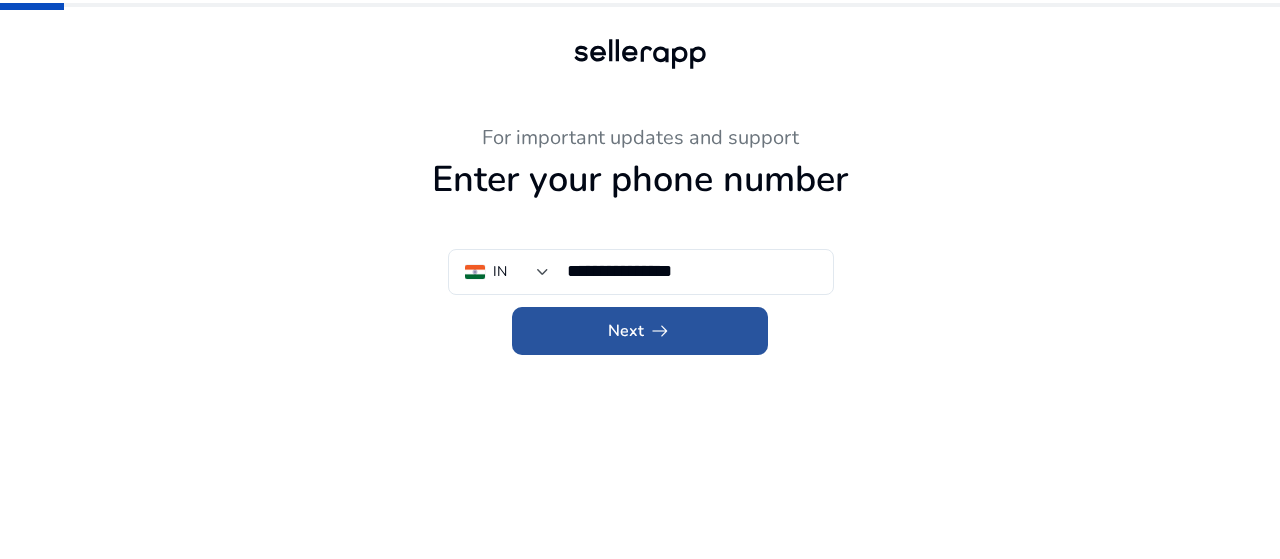click 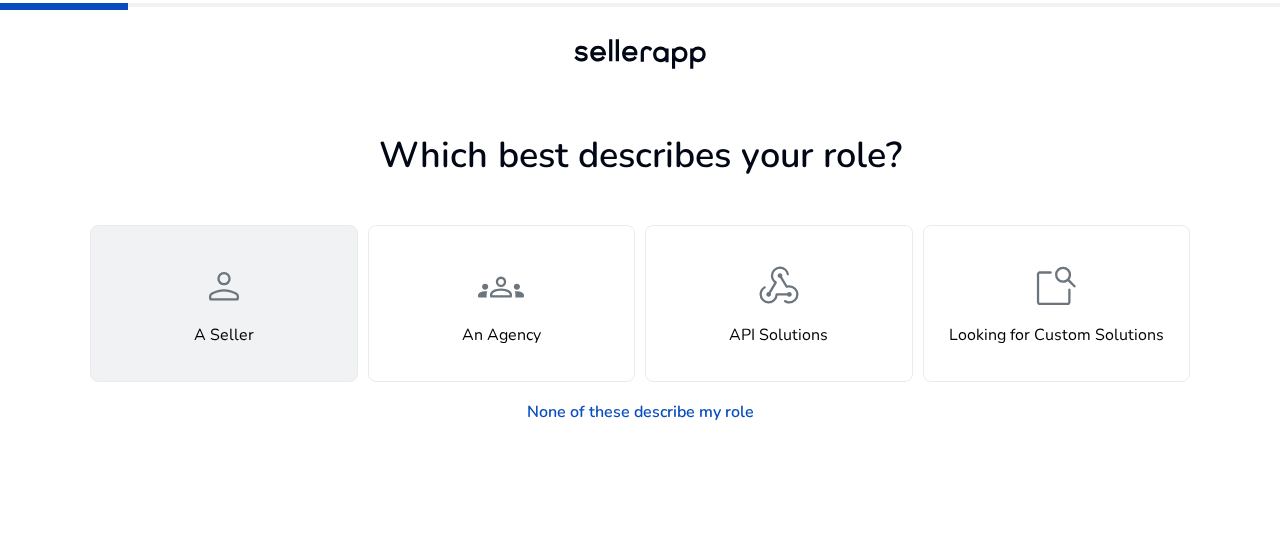 click on "person  A Seller" 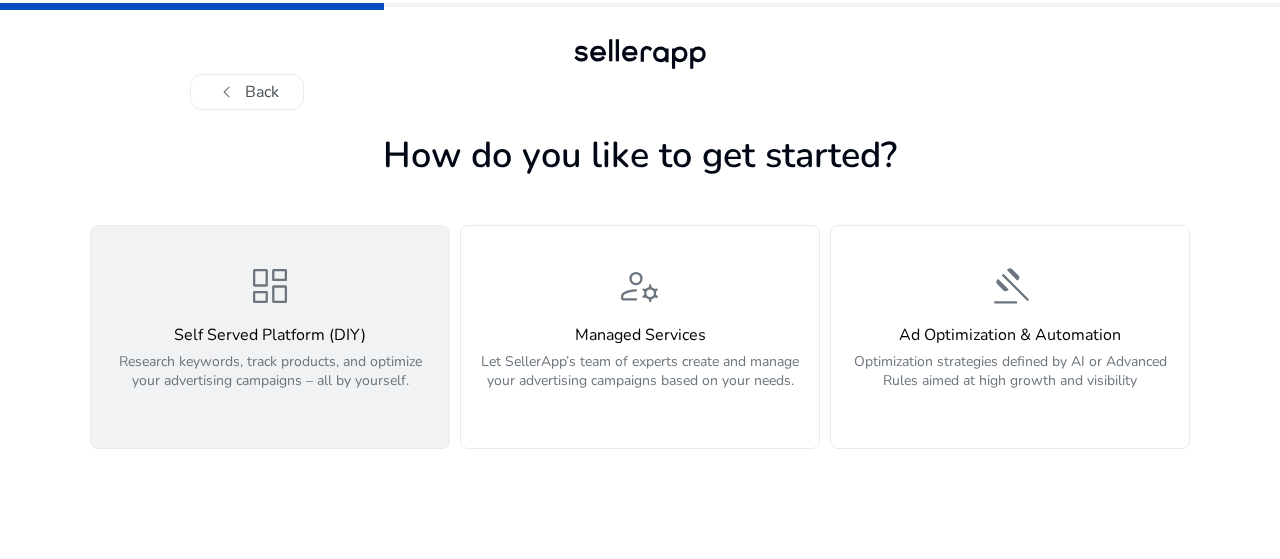 click on "Self Served Platform (DIY)" 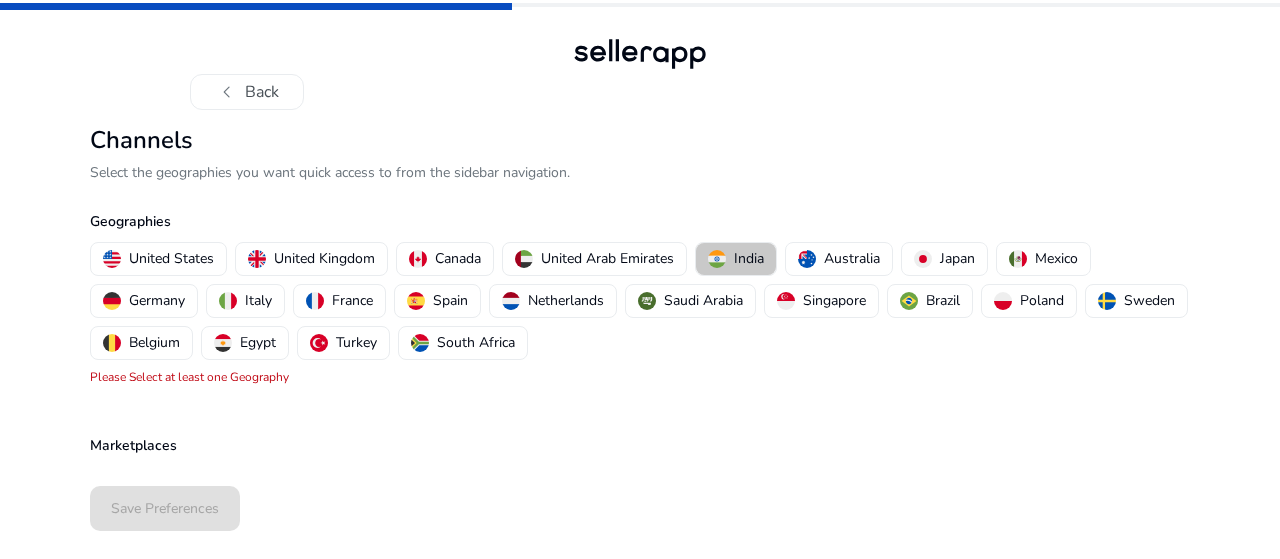 click on "India" at bounding box center (736, 259) 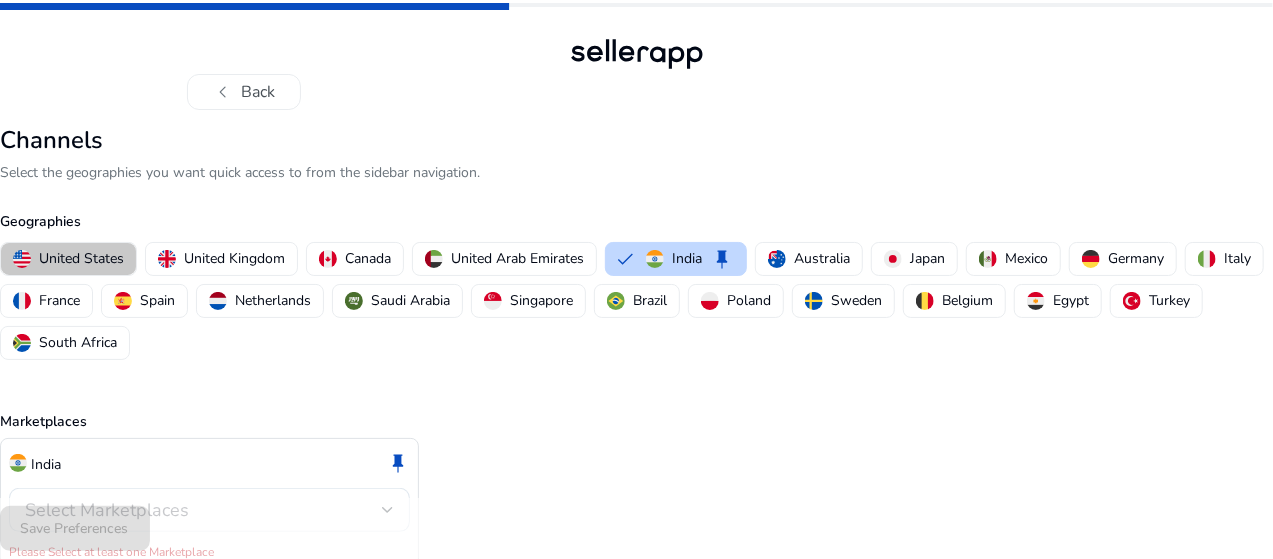 click on "United States" at bounding box center (68, 259) 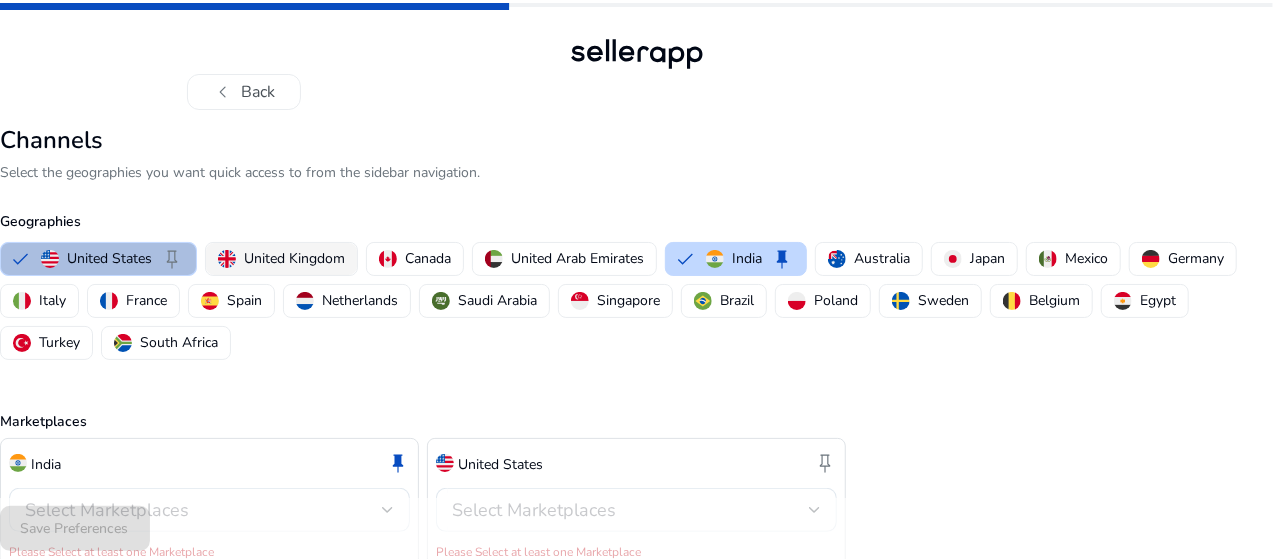 click on "United Kingdom" at bounding box center (294, 258) 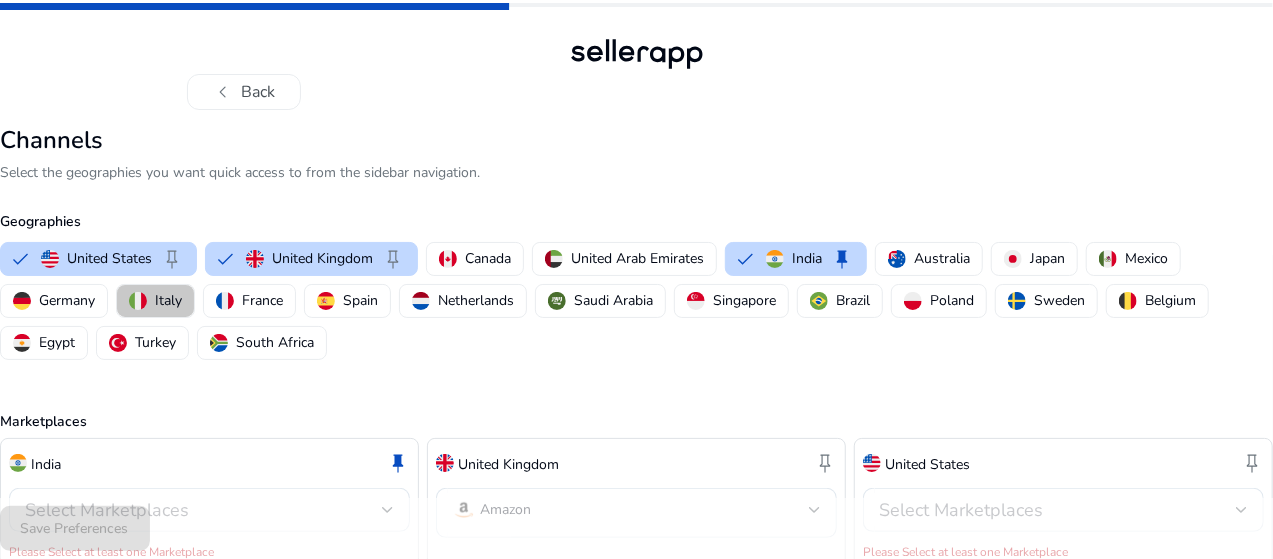 click on "Italy" at bounding box center (168, 300) 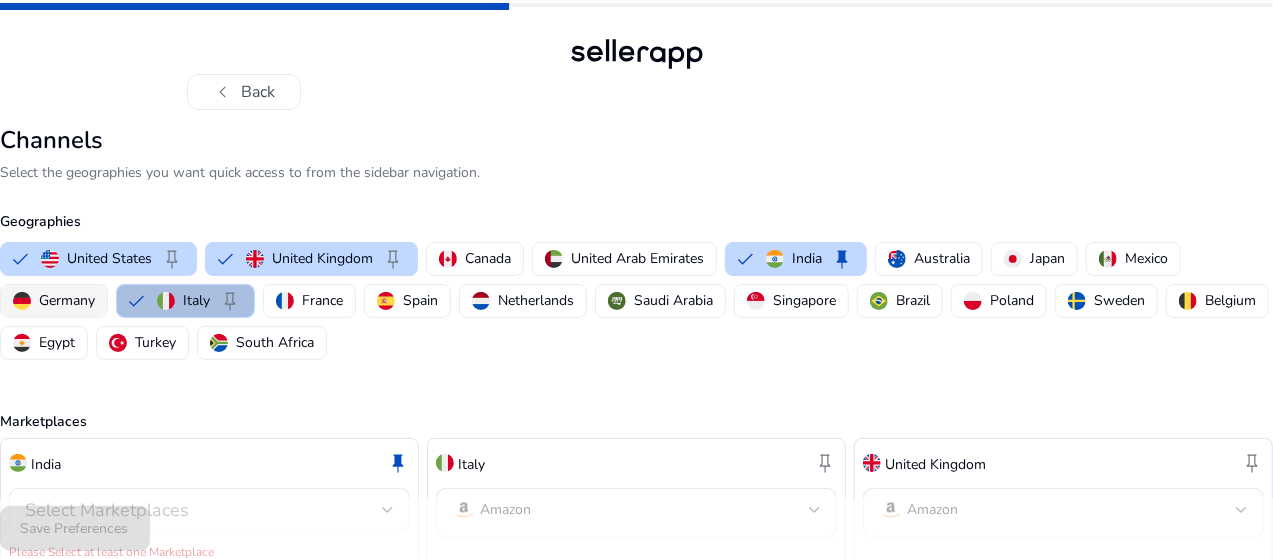 click on "Germany" at bounding box center [67, 300] 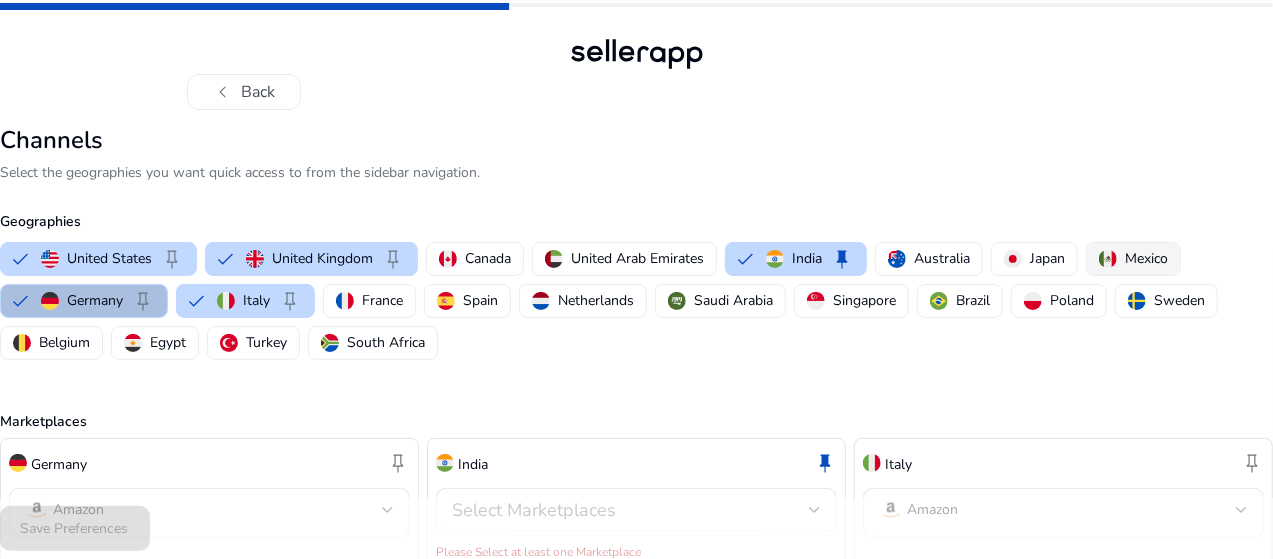 click on "Mexico" at bounding box center (1146, 258) 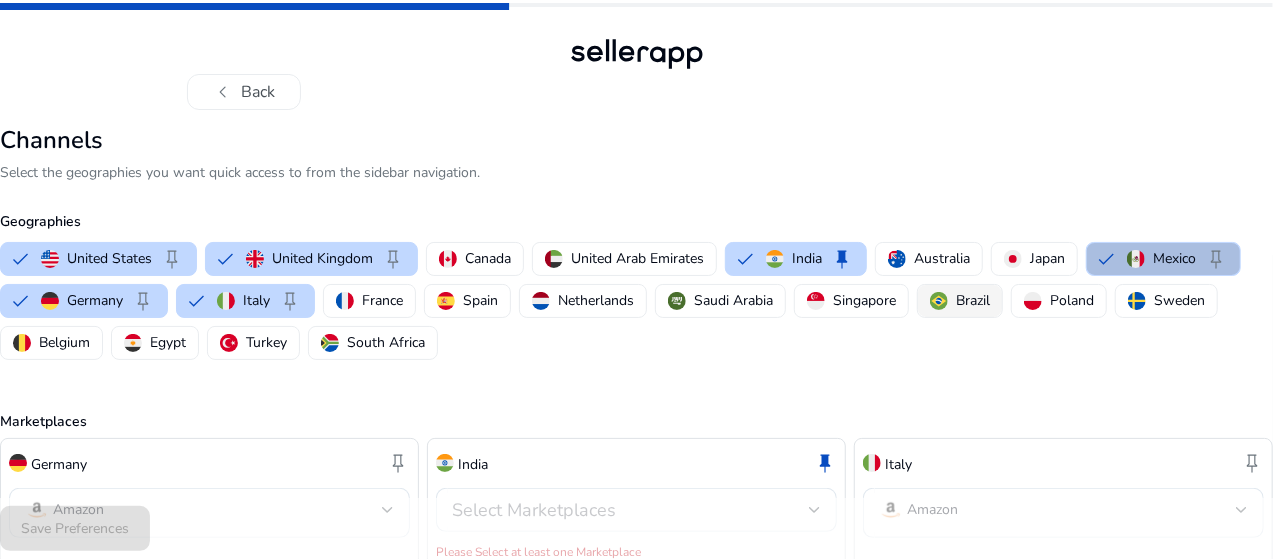 click on "Brazil" at bounding box center (973, 300) 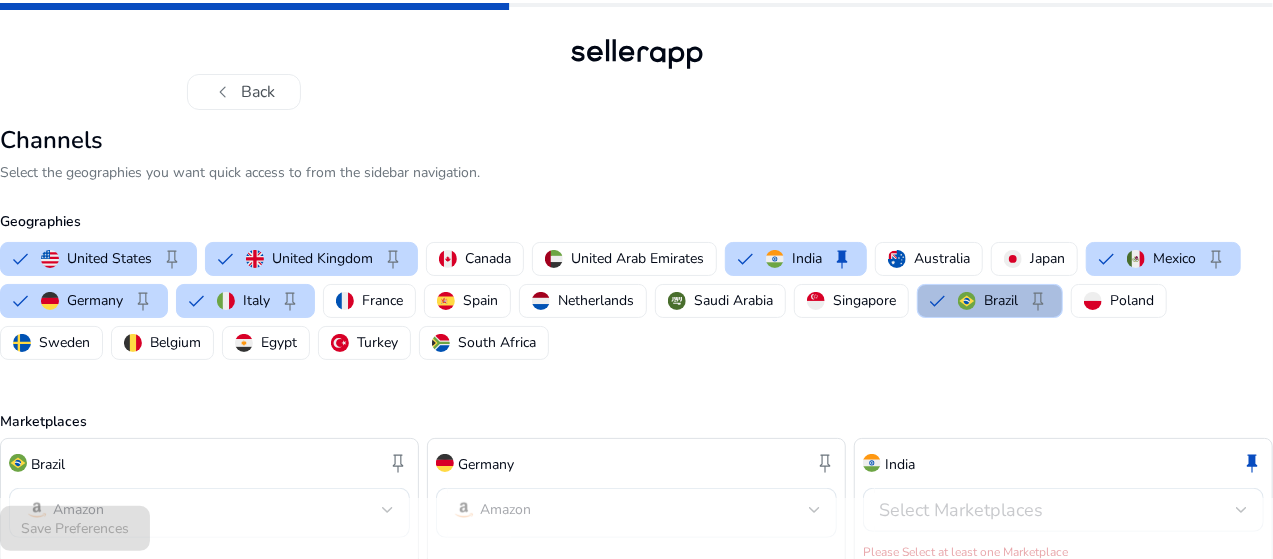click on "[COUNTRY]   keep   [COUNTRY]   keep   [COUNTRY]   [COUNTRY]   [COUNTRY]   keep   [COUNTRY]   [COUNTRY]   [COUNTRY]   keep   [COUNTRY]   keep   [COUNTRY]   keep   [COUNTRY]   [COUNTRY]   [COUNTRY]   [COUNTRY]   [COUNTRY]   [COUNTRY]   [COUNTRY]   [COUNTRY]   [COUNTRY]   [COUNTRY]   [COUNTRY]   [COUNTRY]" 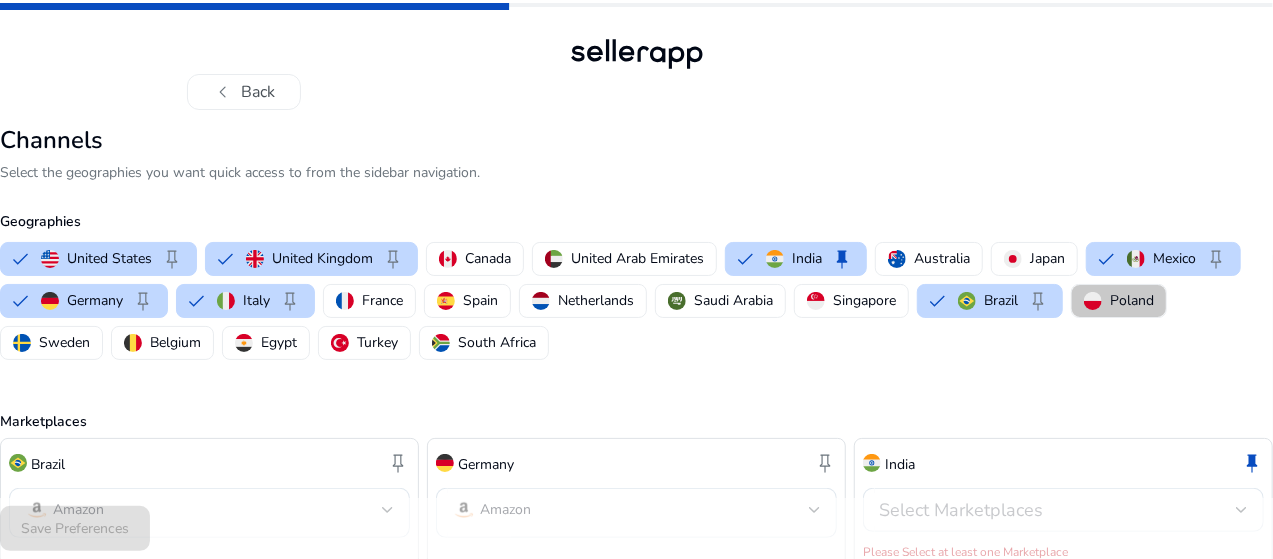 click on "Poland" at bounding box center (1132, 300) 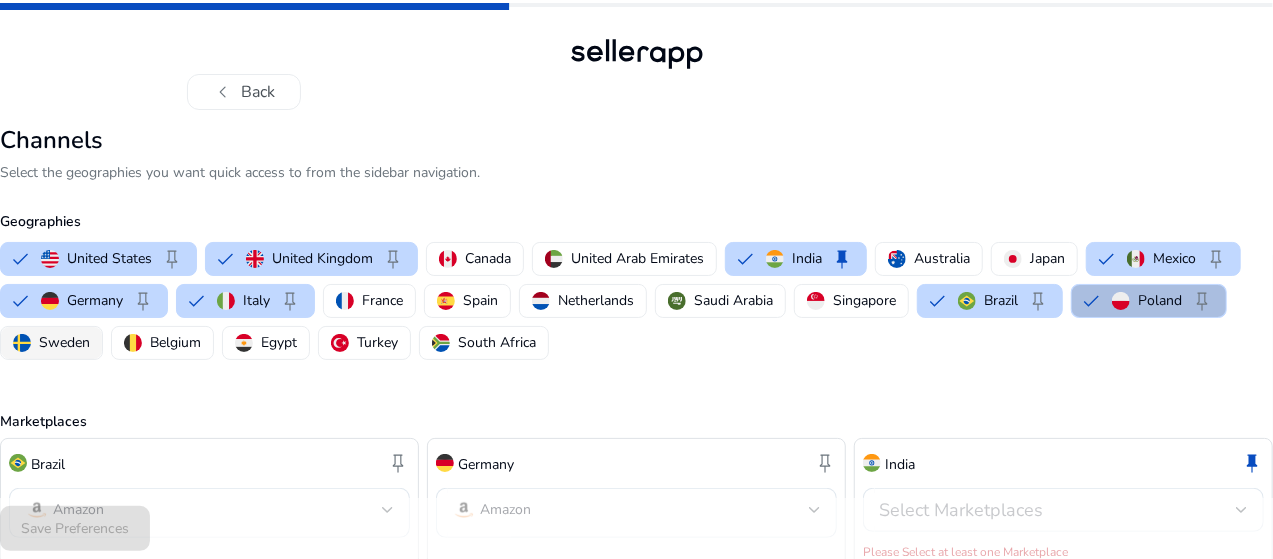 click at bounding box center (22, 343) 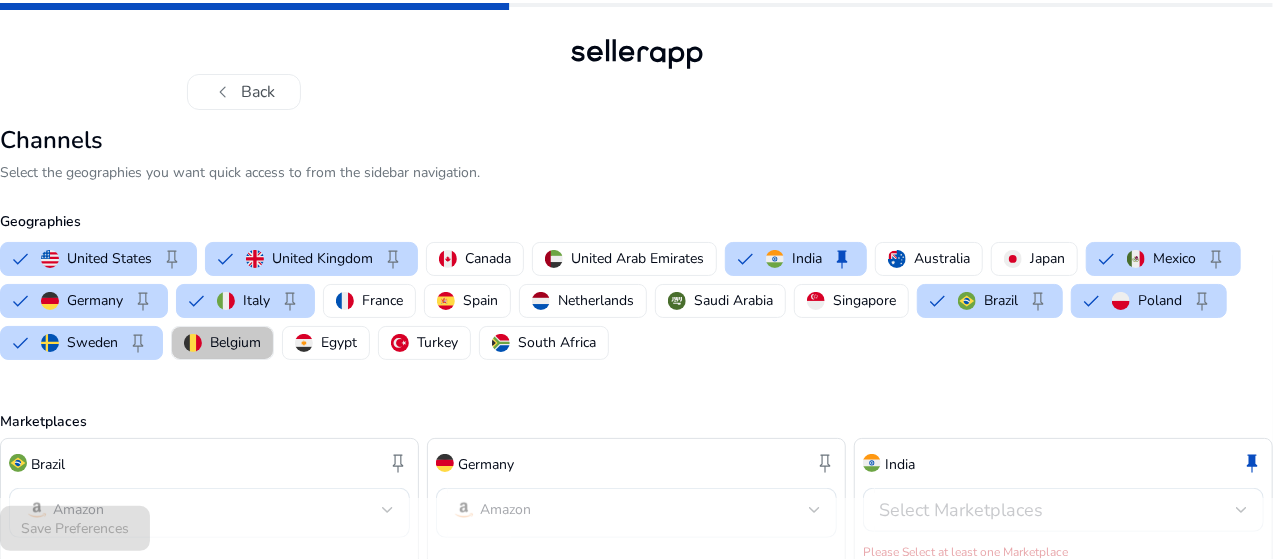 click on "Belgium" at bounding box center [222, 343] 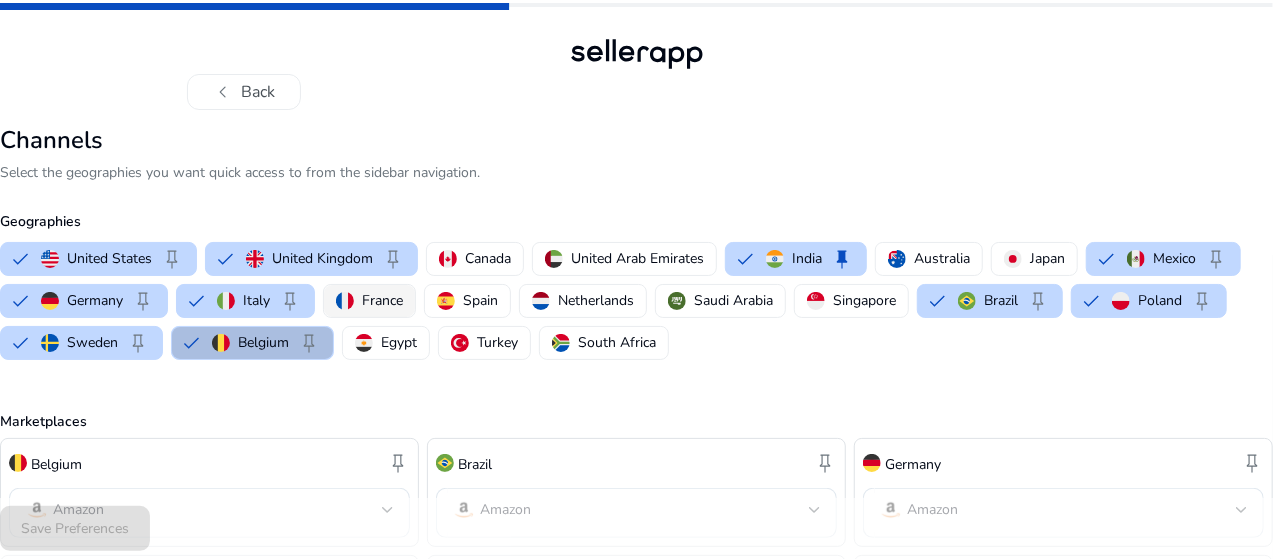 click on "France" at bounding box center (382, 300) 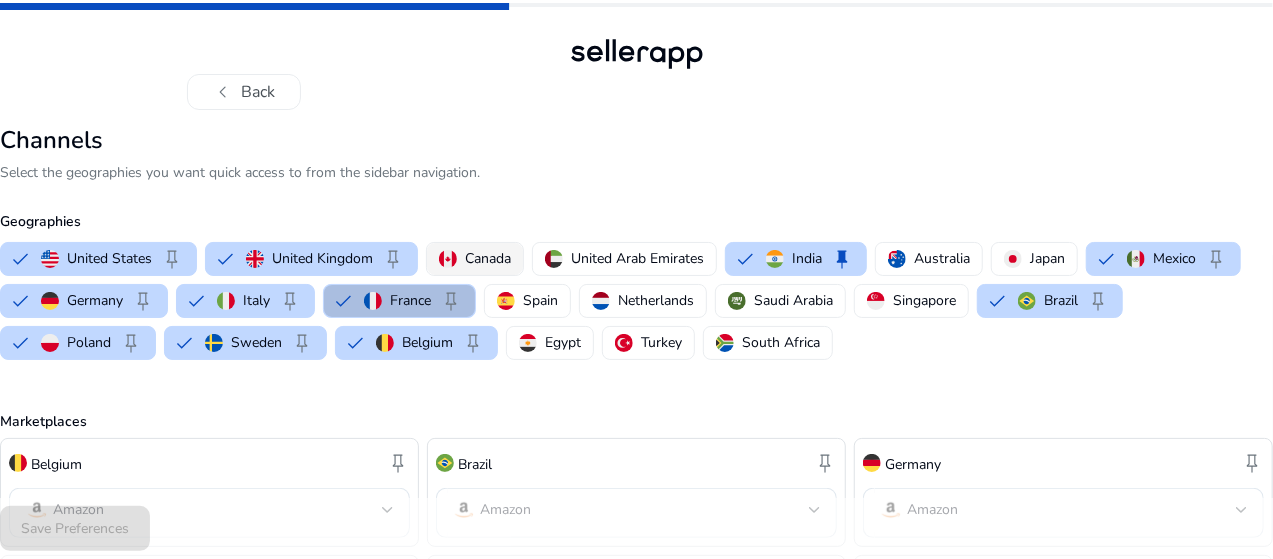 click on "Canada" at bounding box center [488, 258] 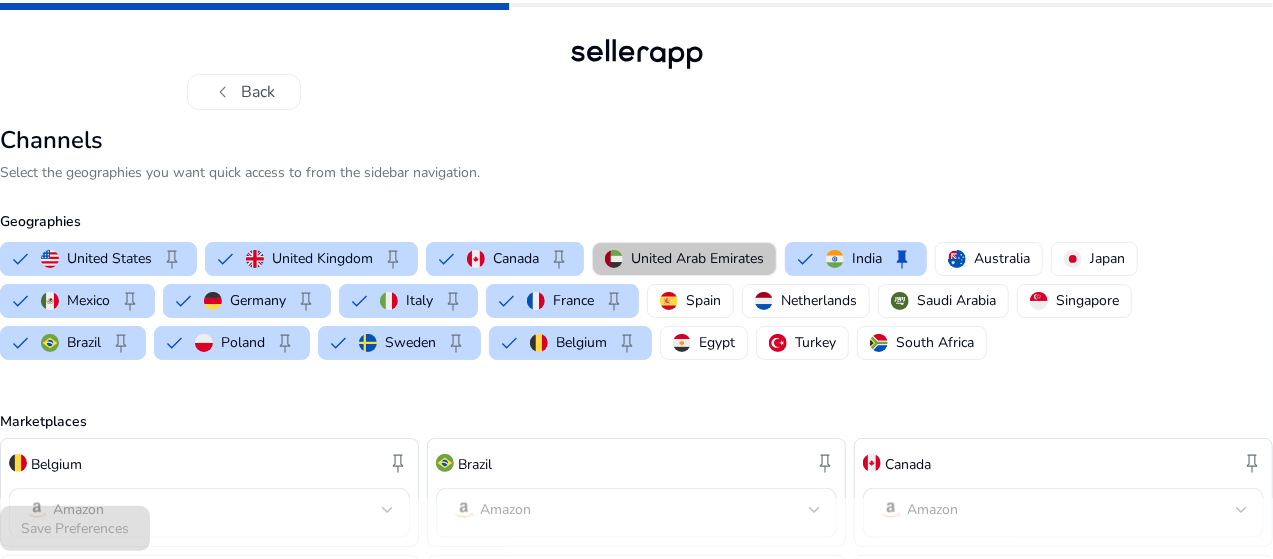 click on "United Arab Emirates" at bounding box center (684, 258) 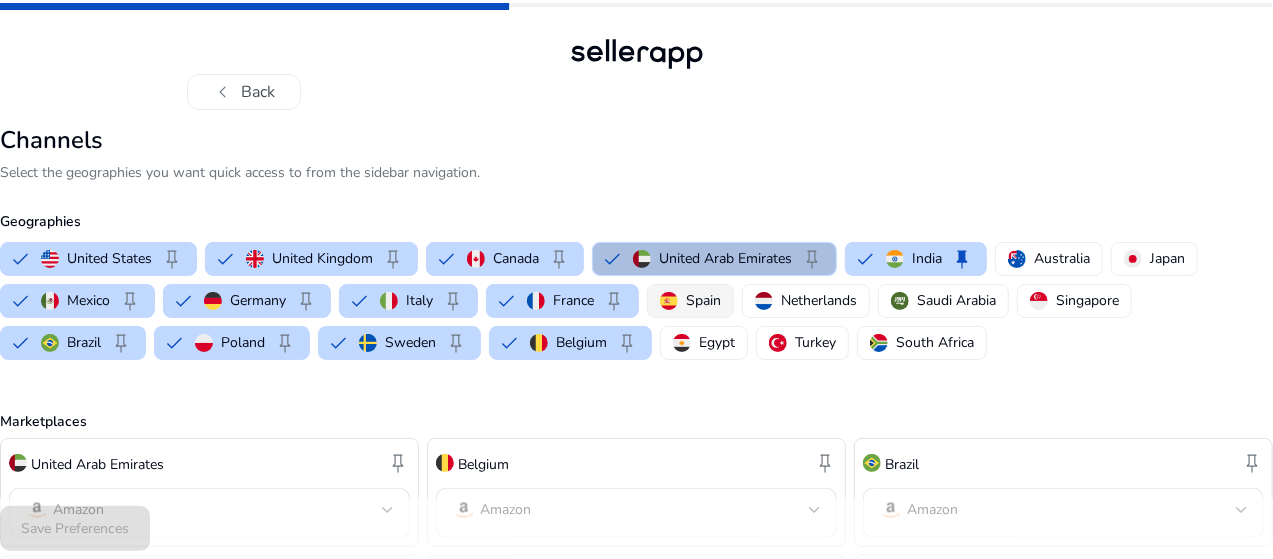click on "Spain" at bounding box center [703, 300] 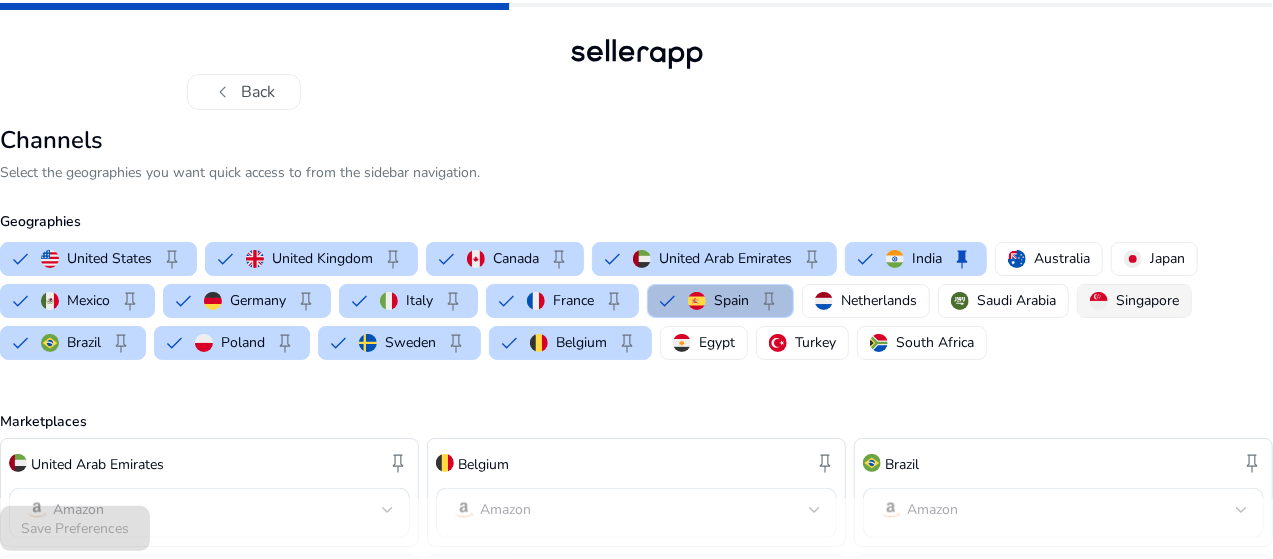 click on "Singapore" at bounding box center [1147, 300] 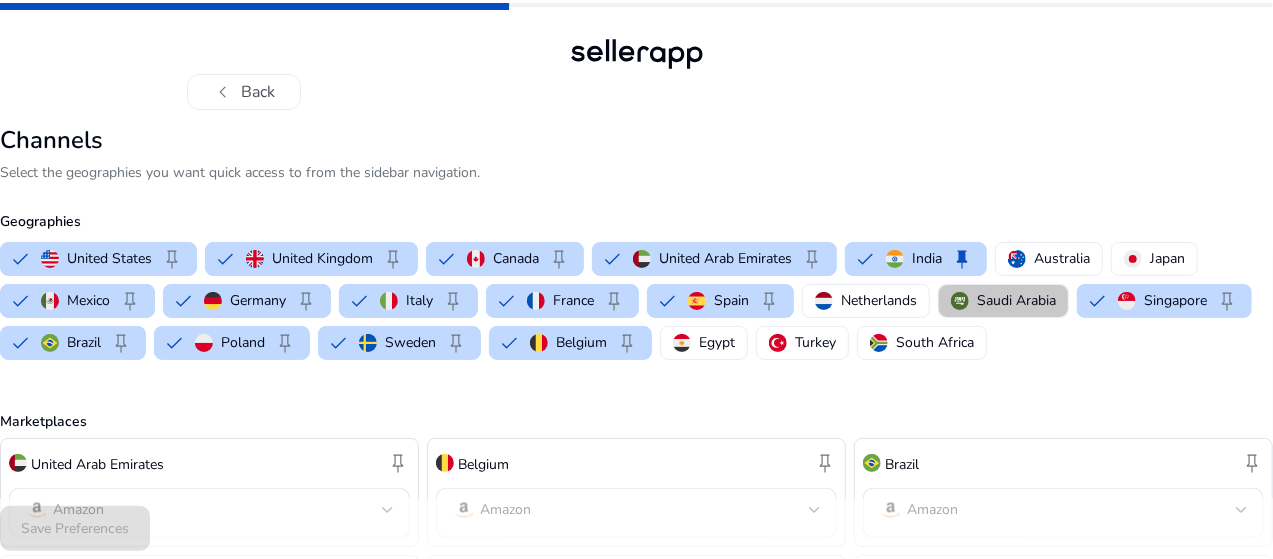 click on "Saudi Arabia" at bounding box center (1016, 300) 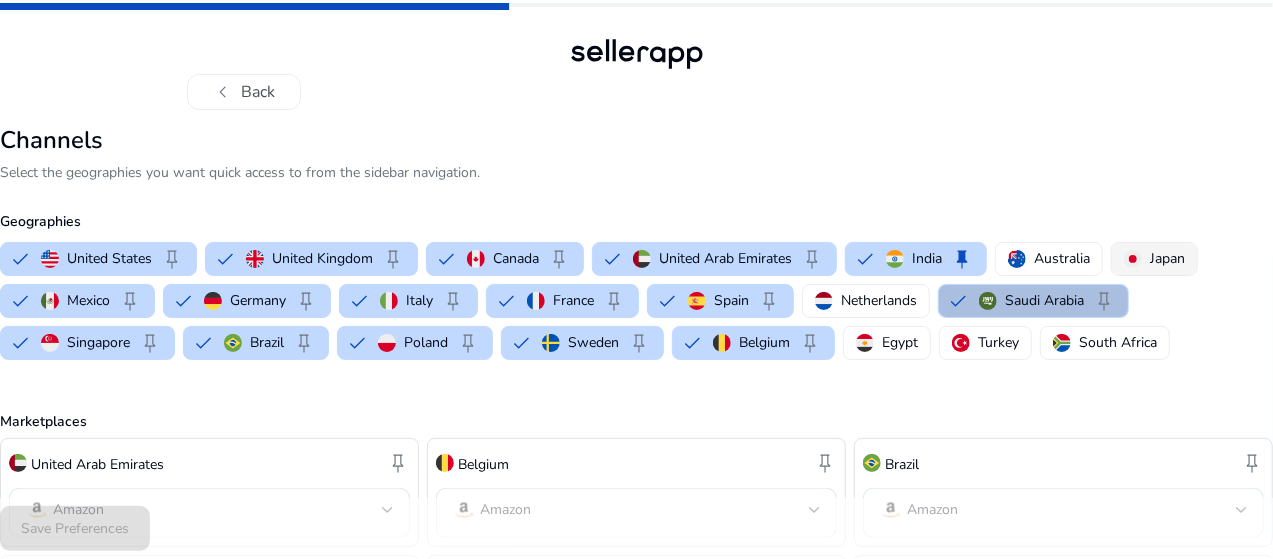 click on "Japan" at bounding box center [1167, 258] 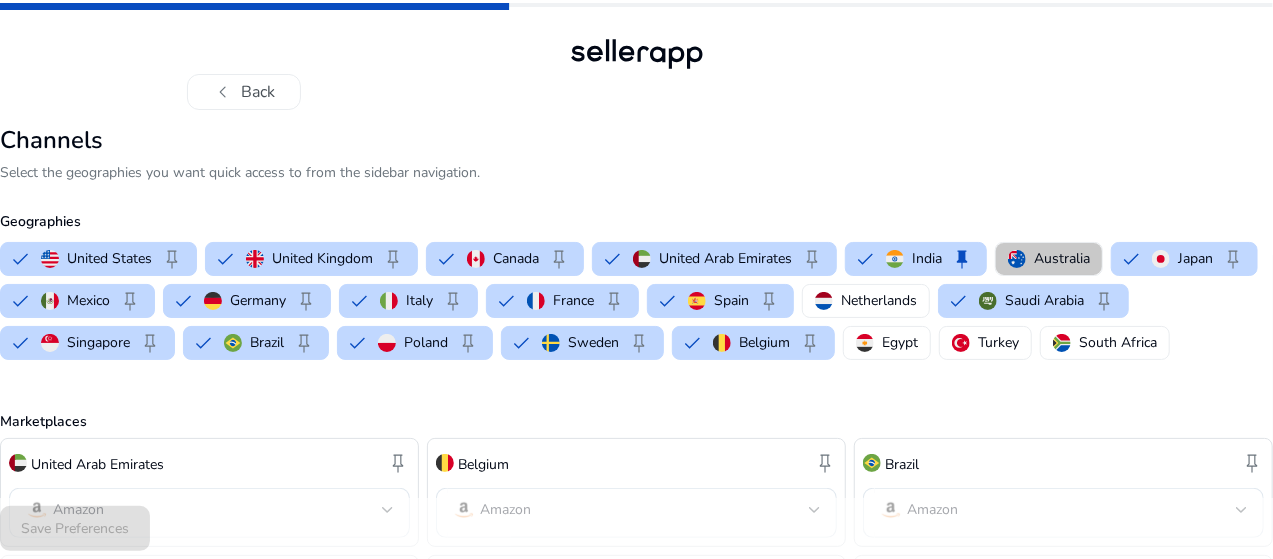 click on "Australia" at bounding box center (1062, 258) 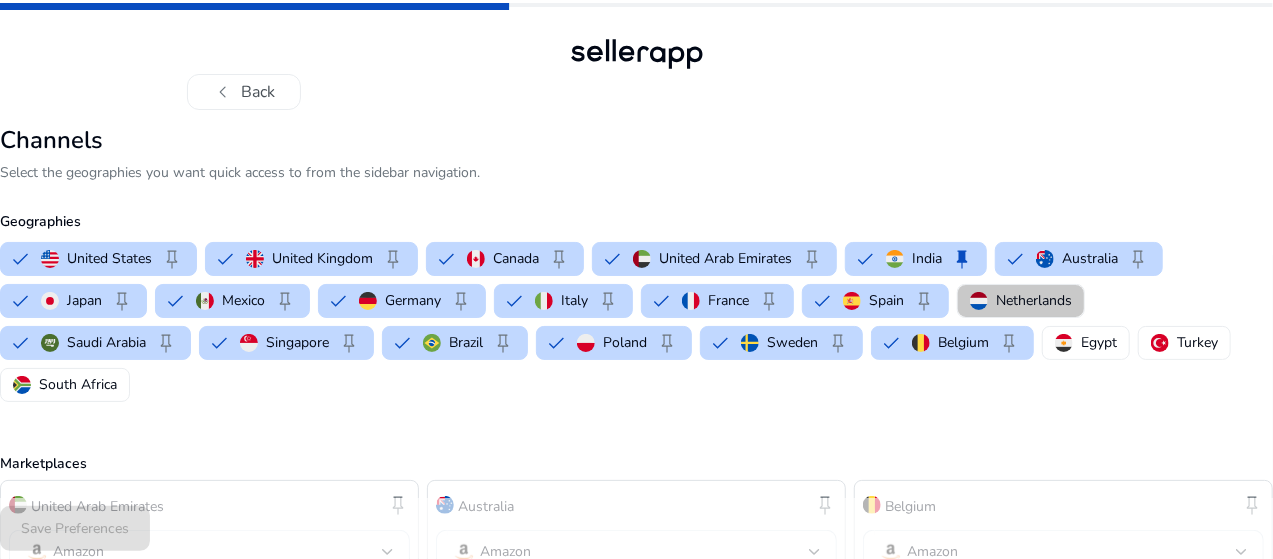 click on "Netherlands" at bounding box center [1034, 300] 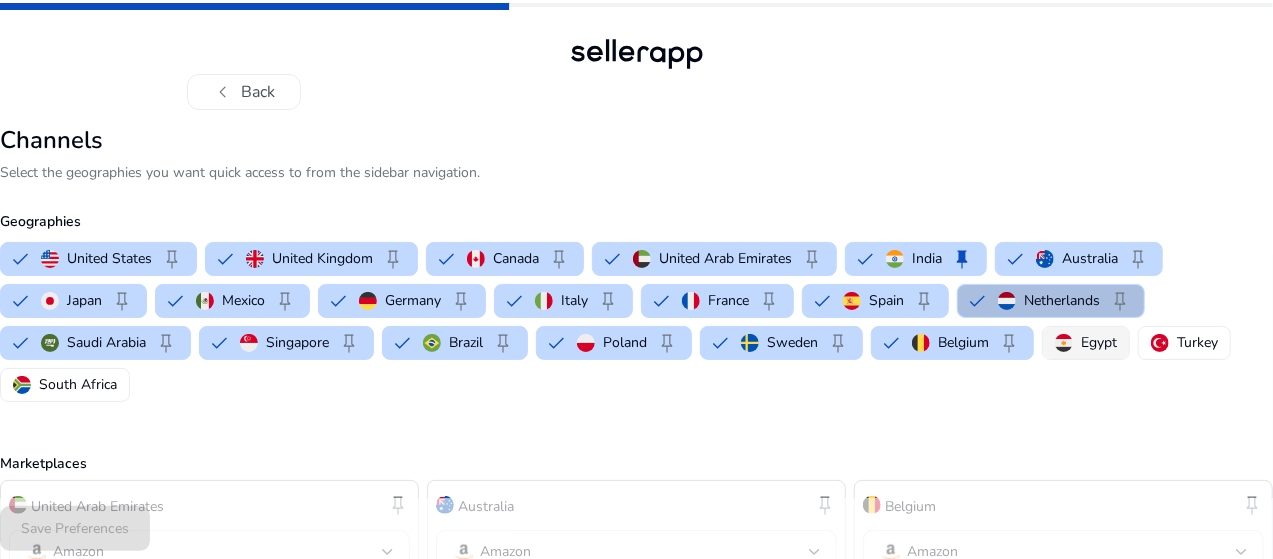 click on "Egypt" at bounding box center [1099, 342] 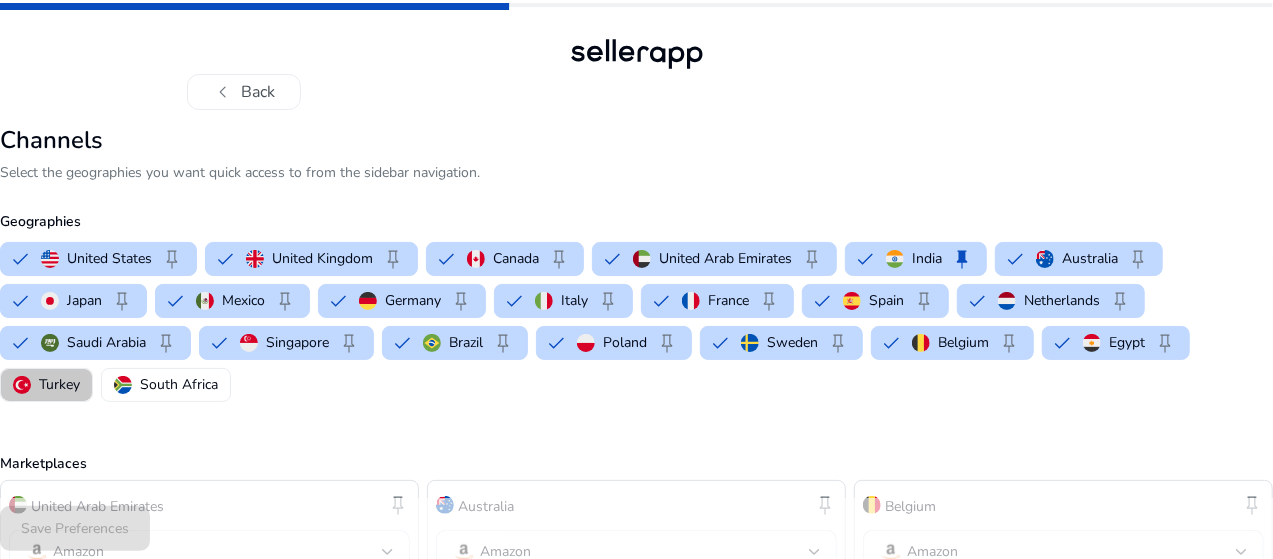 click on "Turkey" at bounding box center [59, 384] 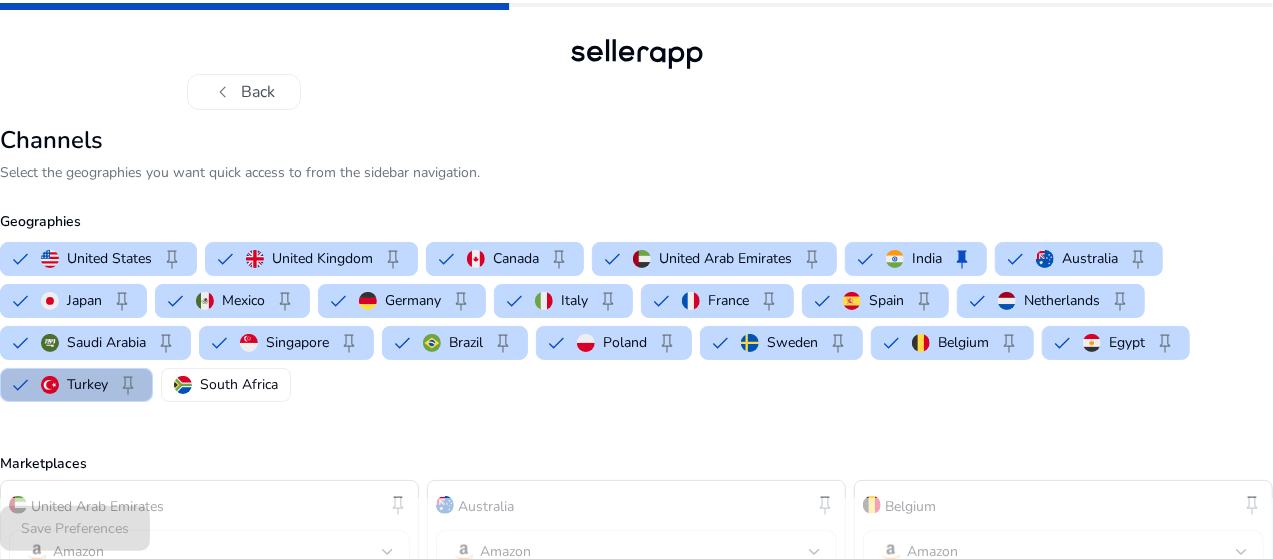 click at bounding box center (50, 385) 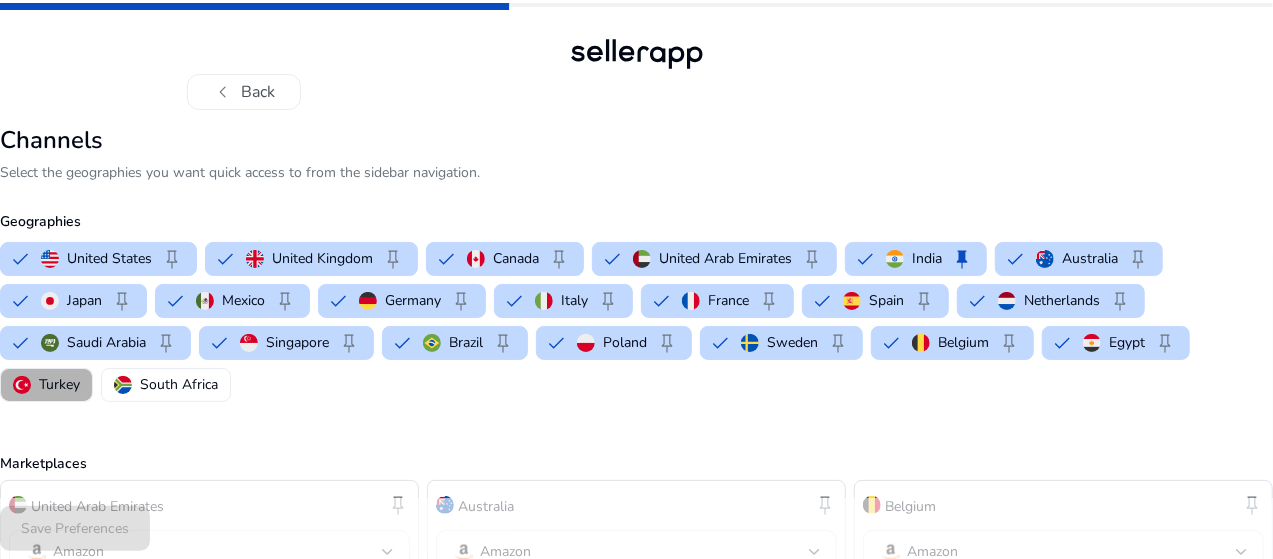 click on "Turkey" at bounding box center [59, 384] 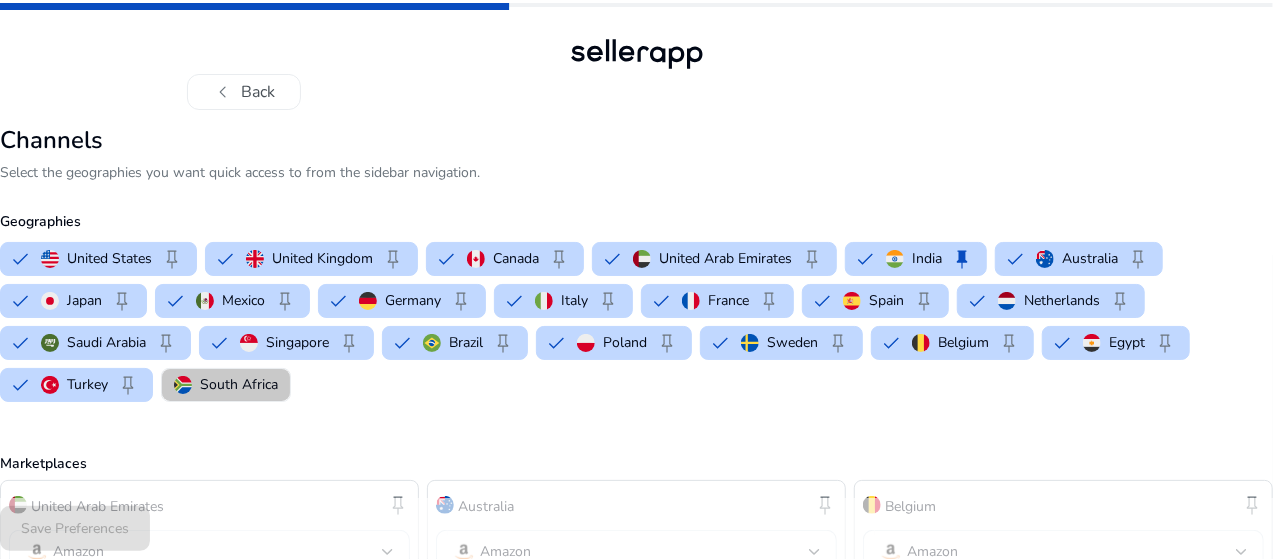 click on "South Africa" at bounding box center [239, 384] 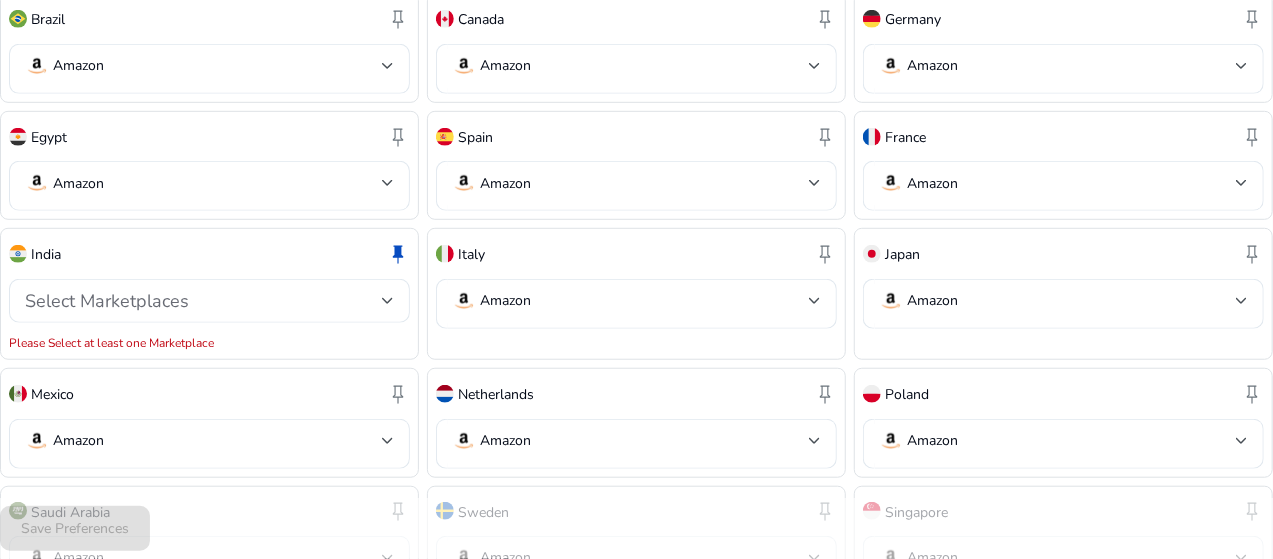 scroll, scrollTop: 601, scrollLeft: 0, axis: vertical 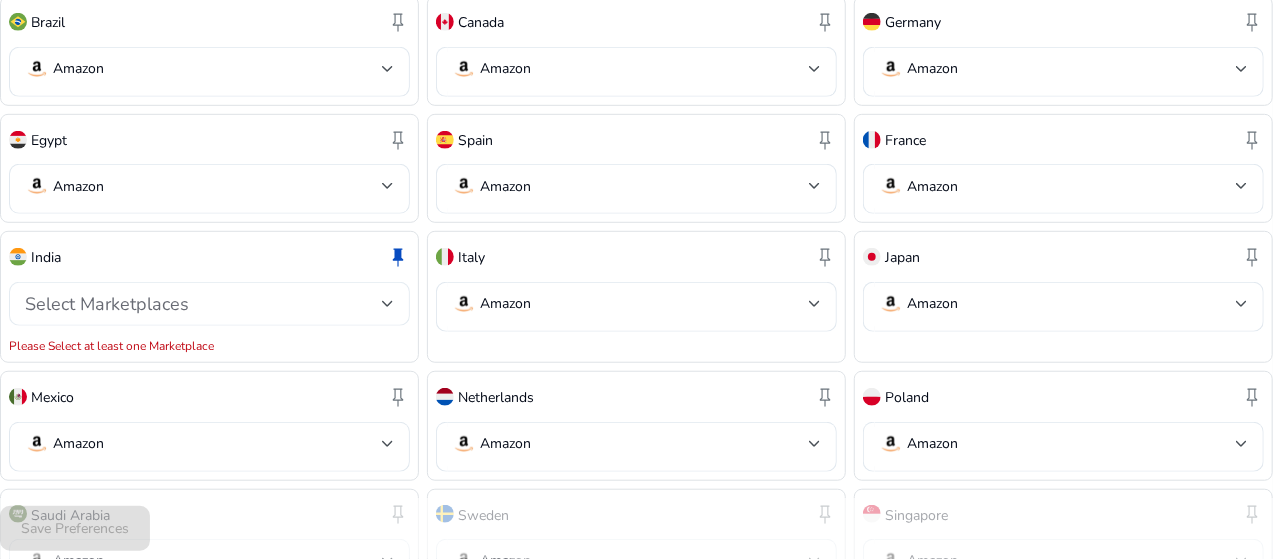 click on "Select Marketplaces" 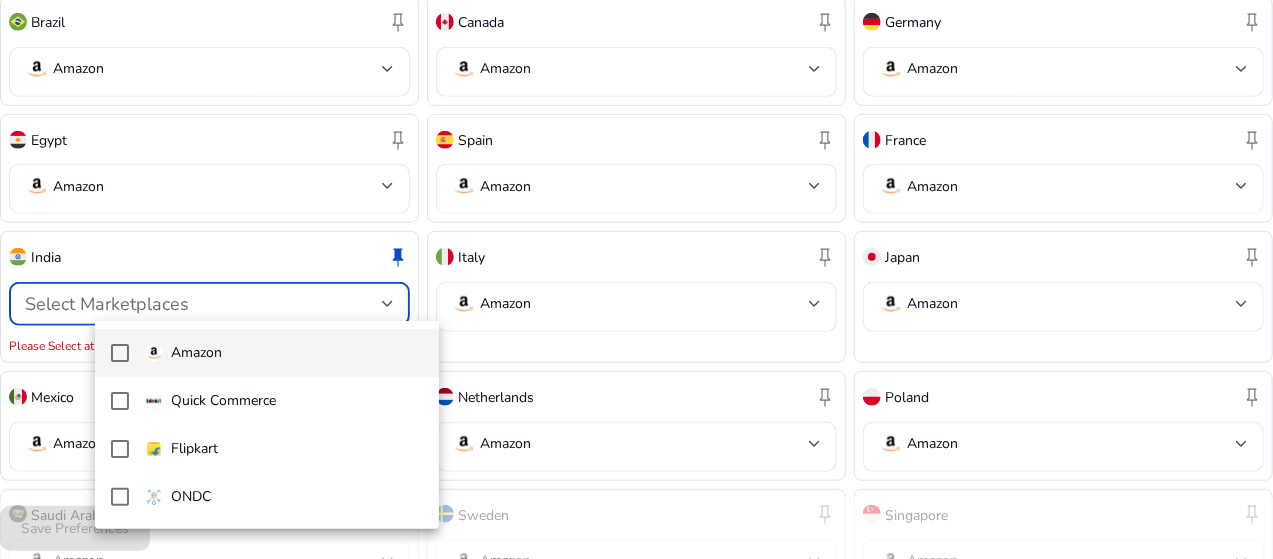 click on "Amazon" at bounding box center (284, 353) 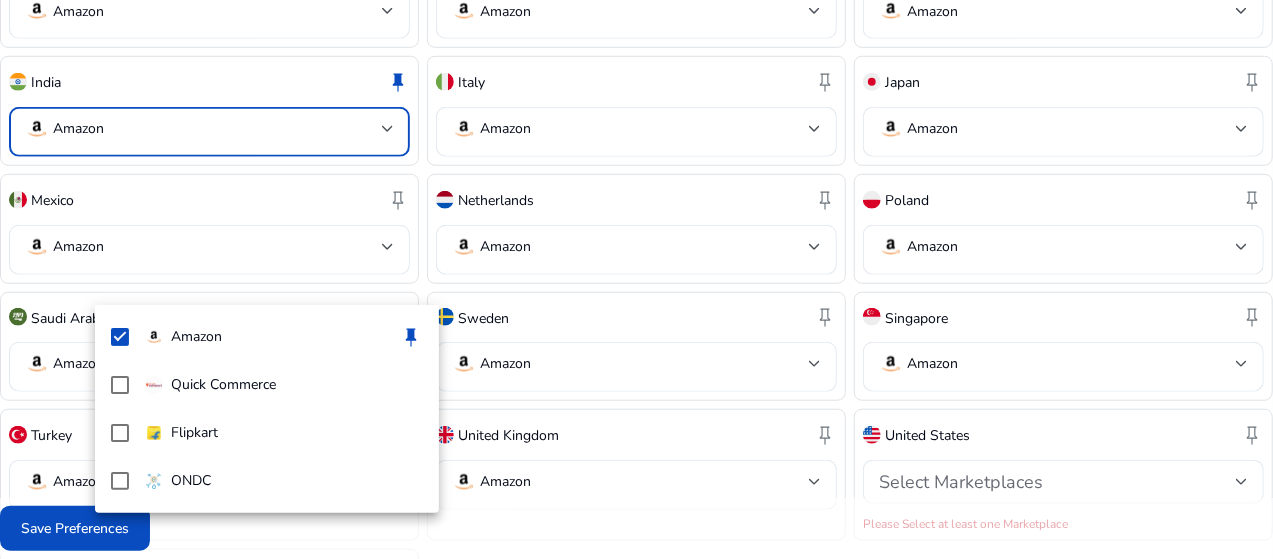 scroll, scrollTop: 784, scrollLeft: 0, axis: vertical 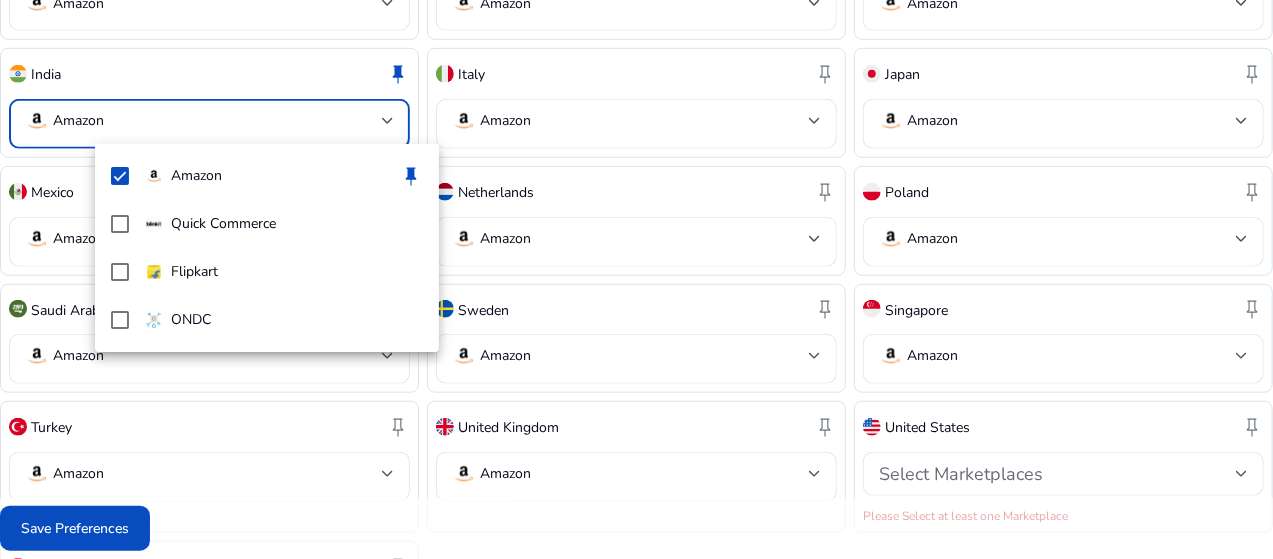 click at bounding box center [636, 279] 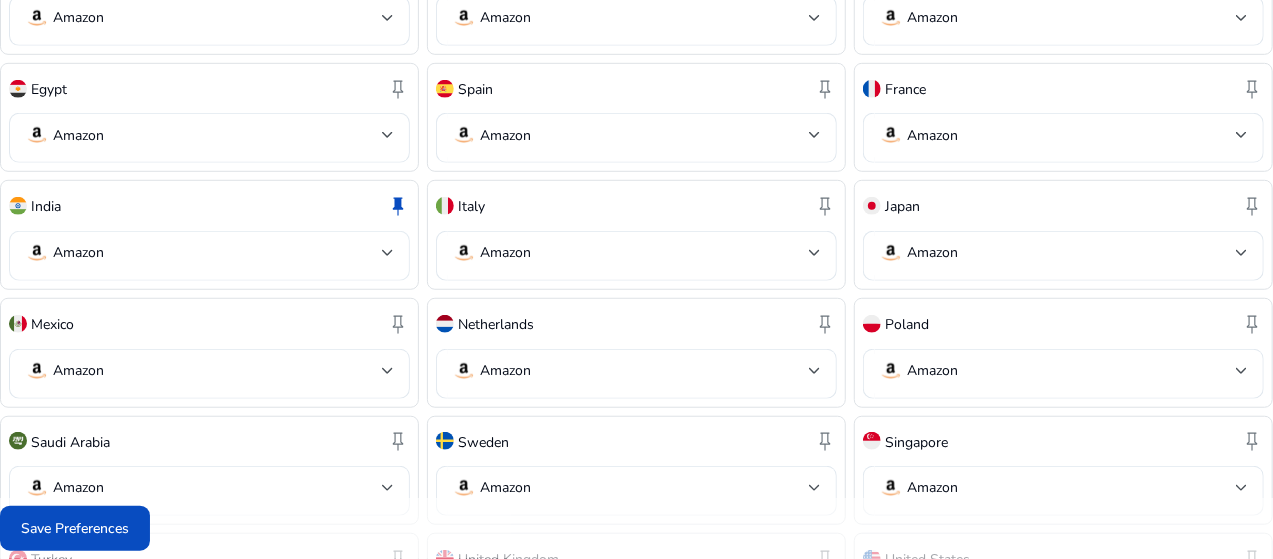 scroll, scrollTop: 650, scrollLeft: 0, axis: vertical 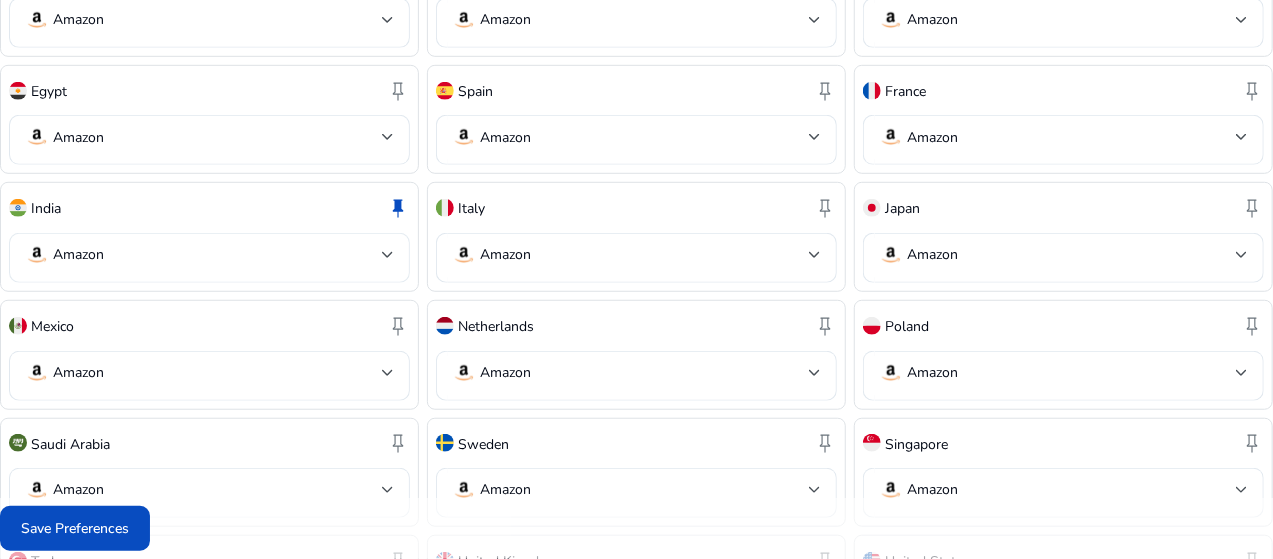 click on "Amazon" at bounding box center (203, 255) 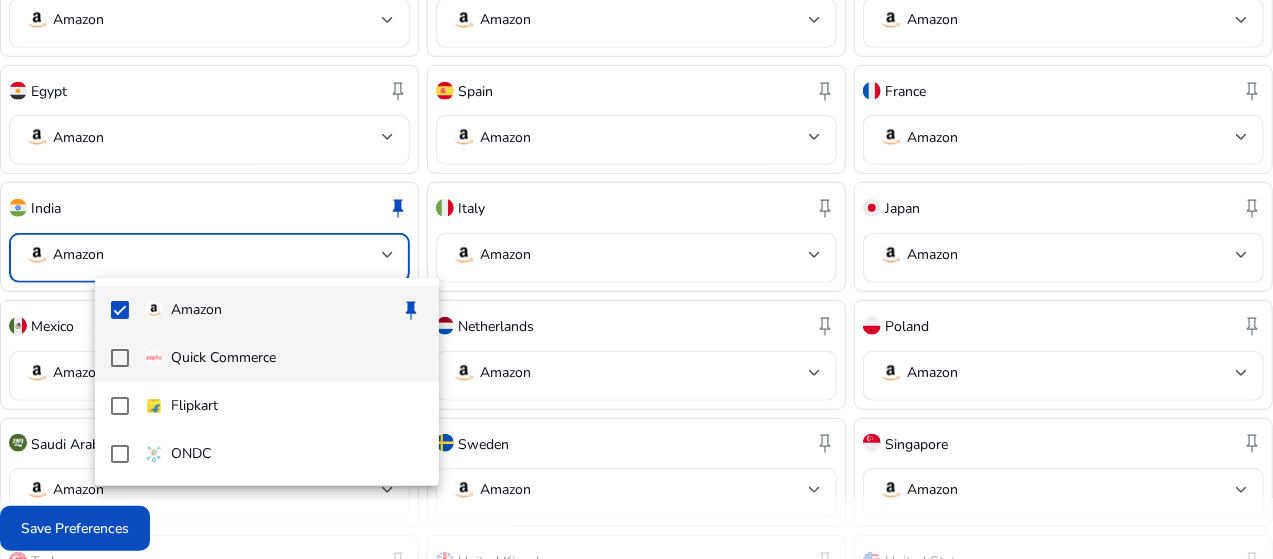 click on "Quick Commerce" at bounding box center (267, 358) 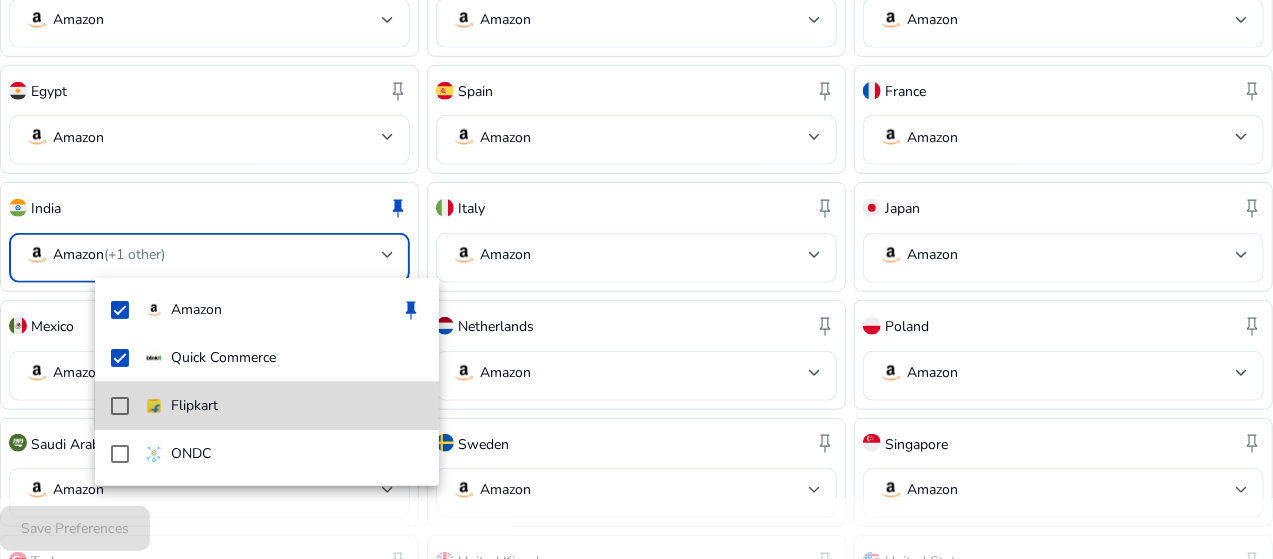 click on "Flipkart" at bounding box center (267, 406) 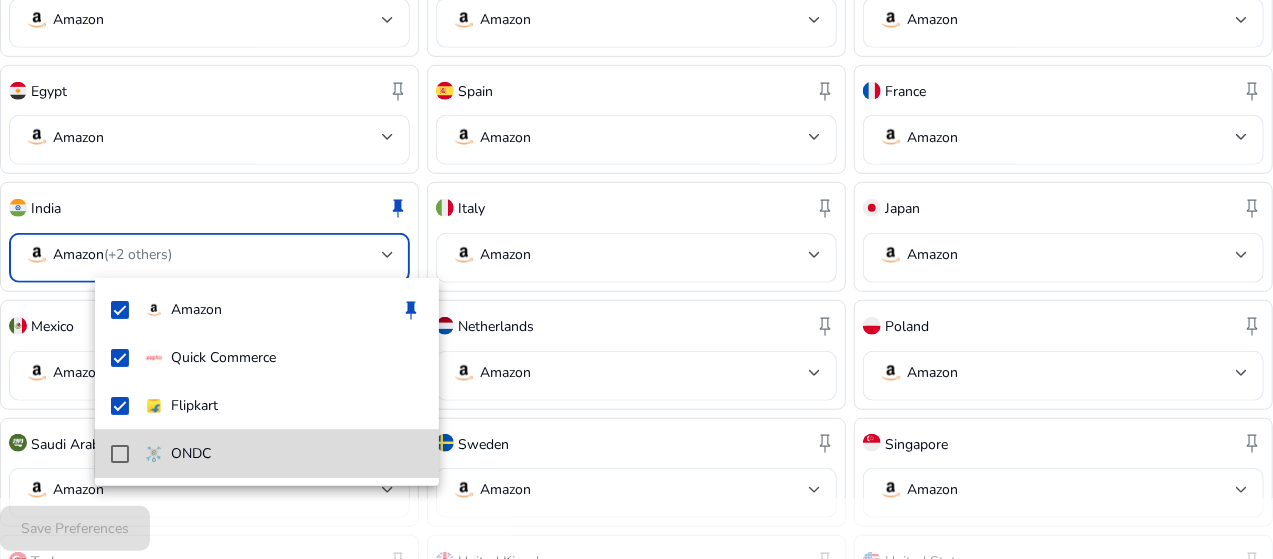 click on "ONDC" at bounding box center (267, 454) 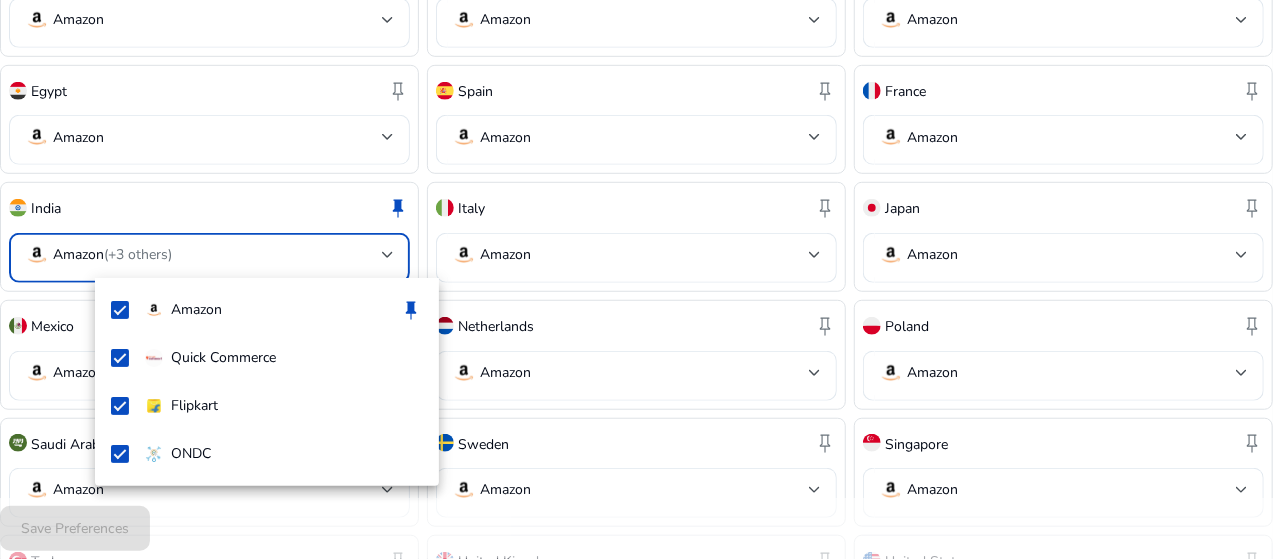 click at bounding box center [636, 279] 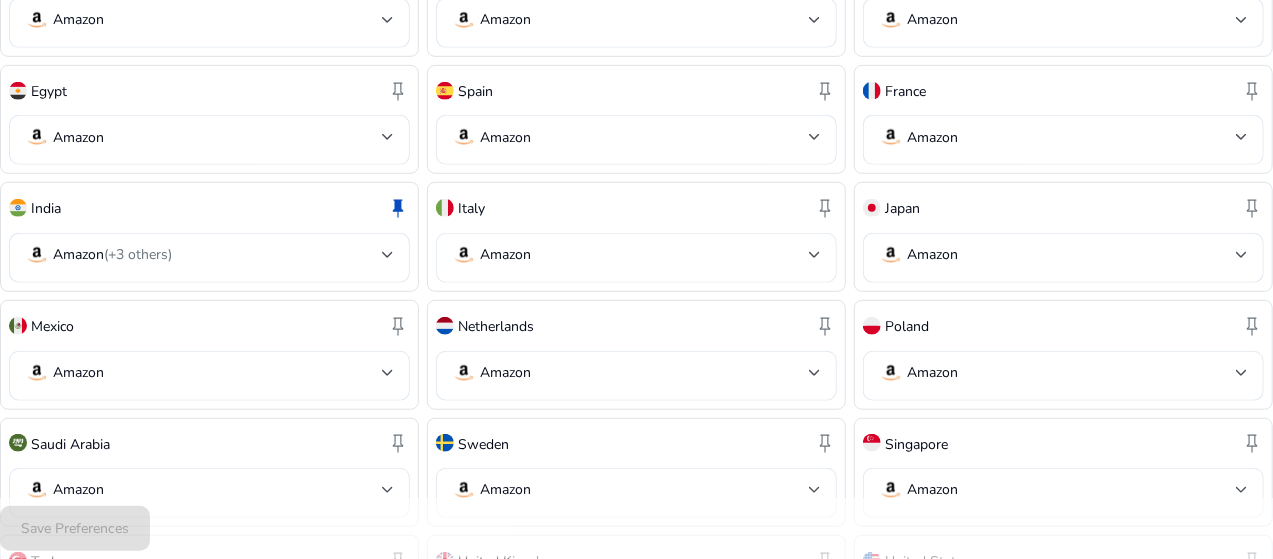click on "Amazon" at bounding box center [630, 255] 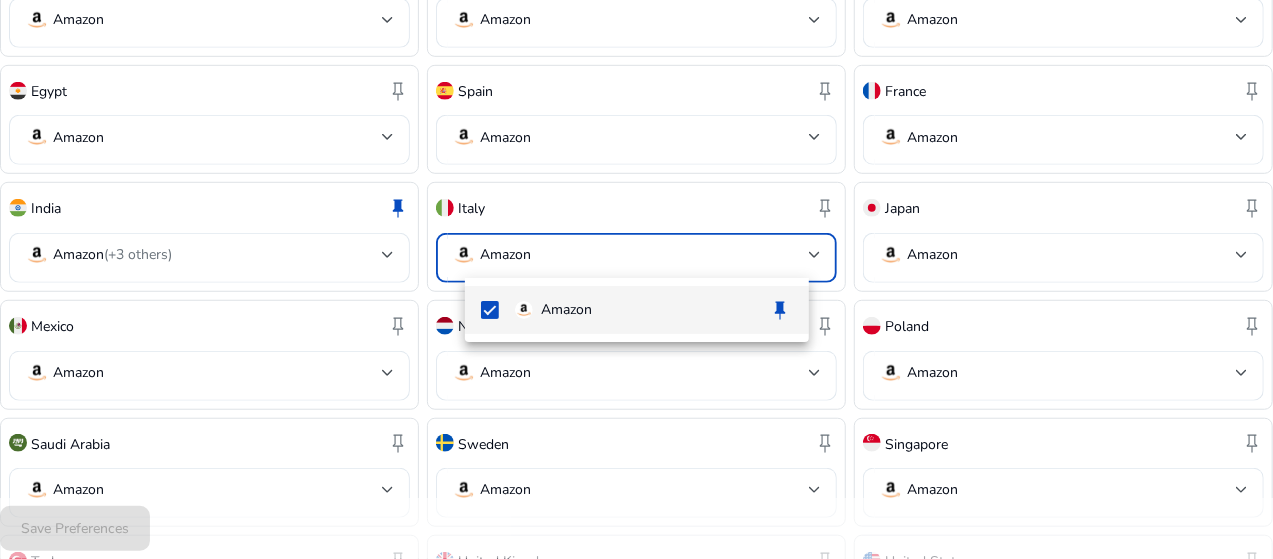 click at bounding box center (636, 279) 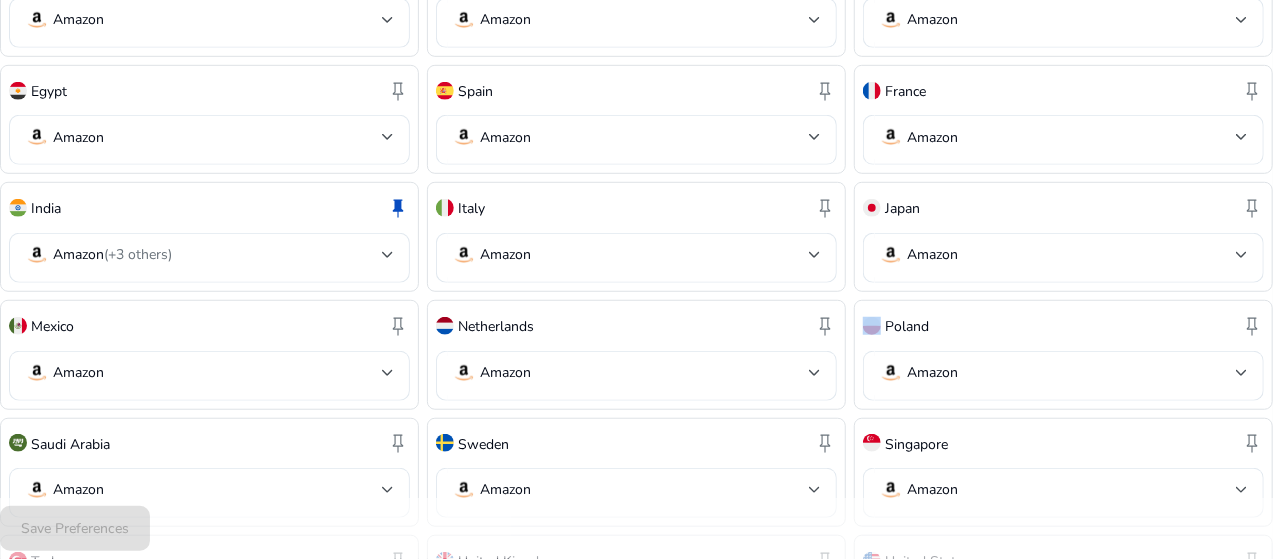 click on "Amazon" at bounding box center (636, 375) 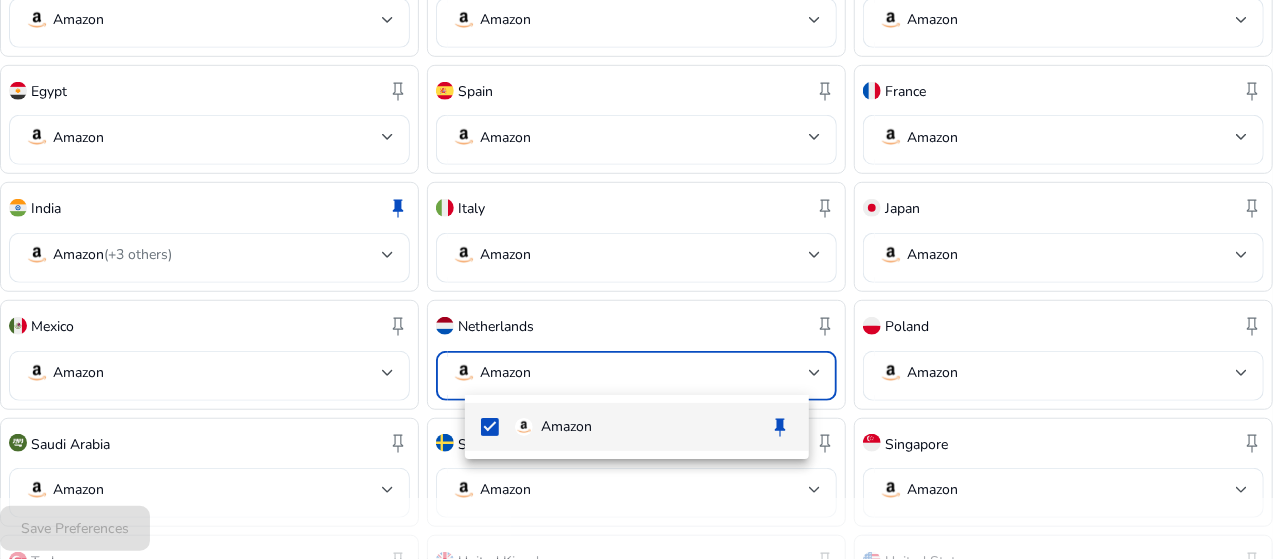 click at bounding box center [636, 279] 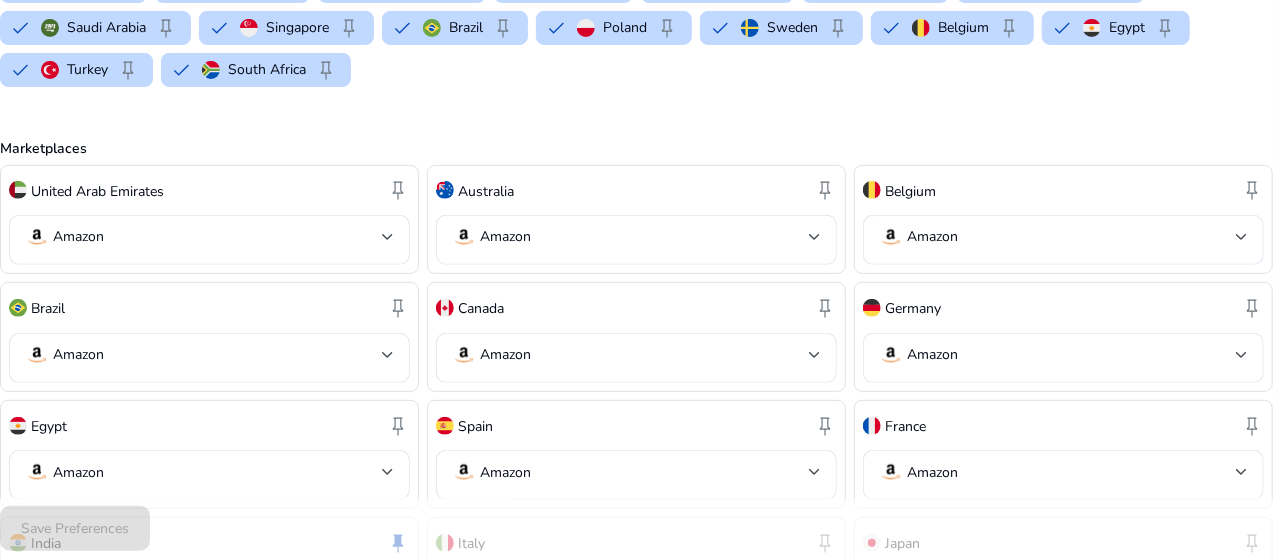 scroll, scrollTop: 314, scrollLeft: 0, axis: vertical 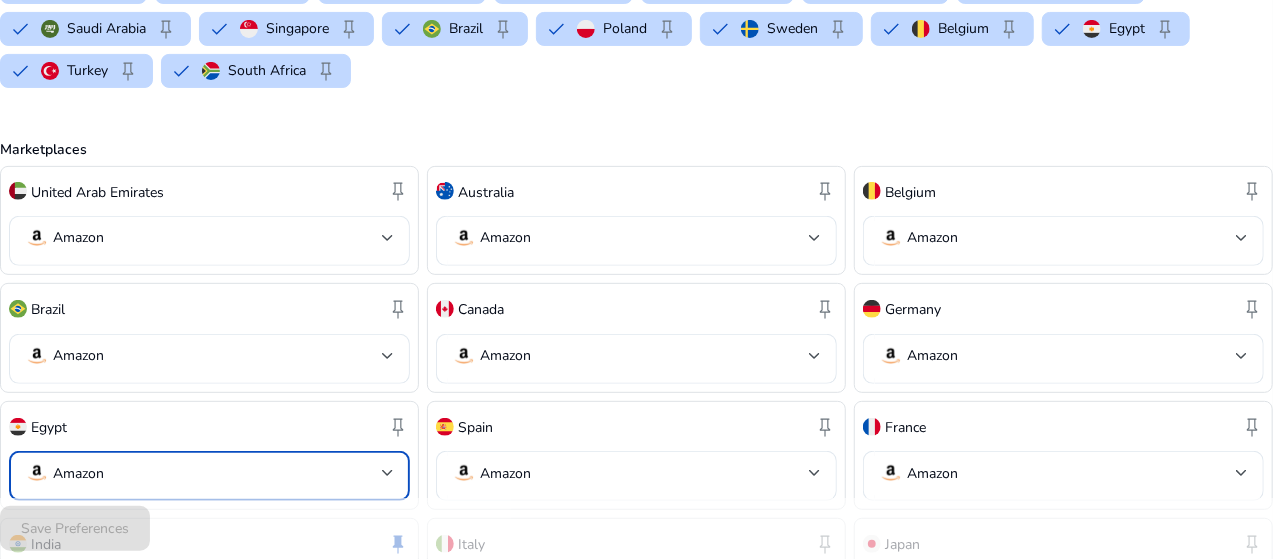 click on "Amazon" at bounding box center (203, 473) 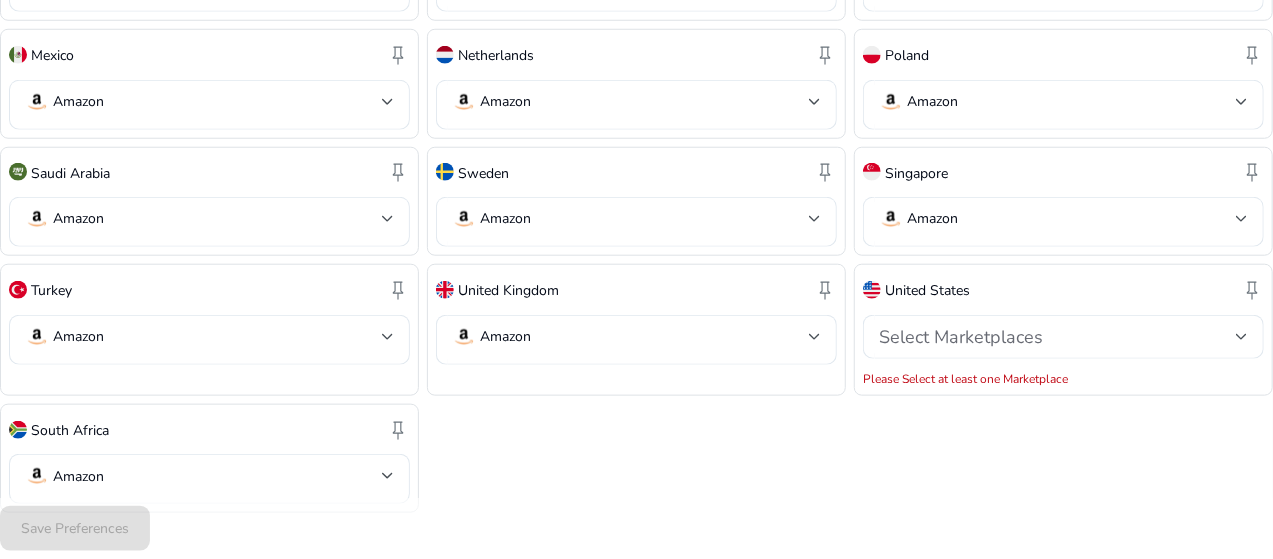 scroll, scrollTop: 944, scrollLeft: 0, axis: vertical 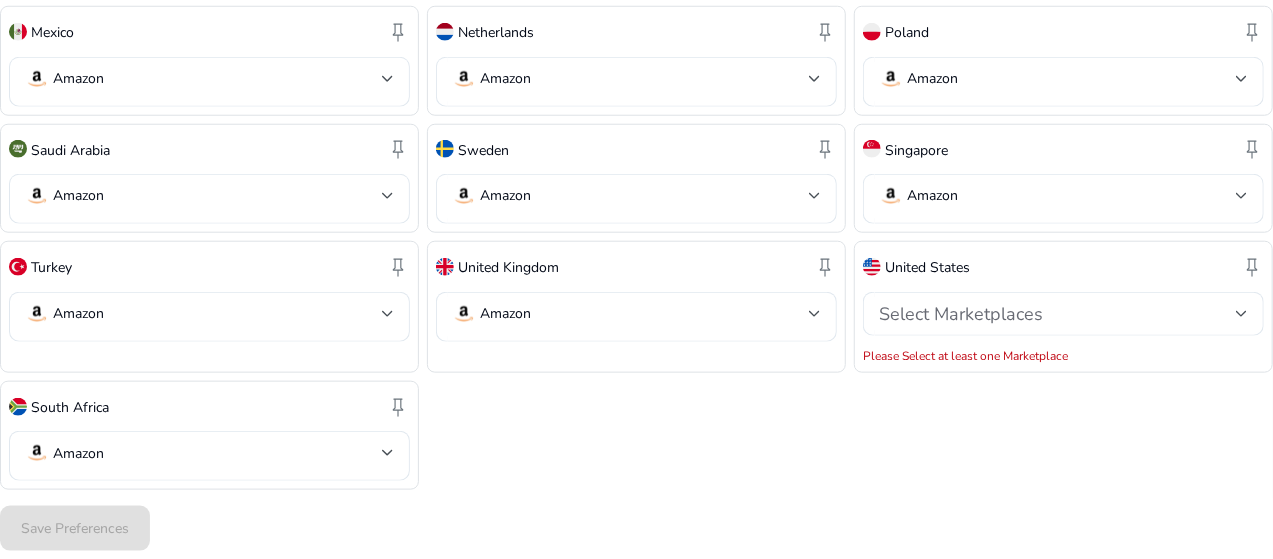 click at bounding box center (636, 279) 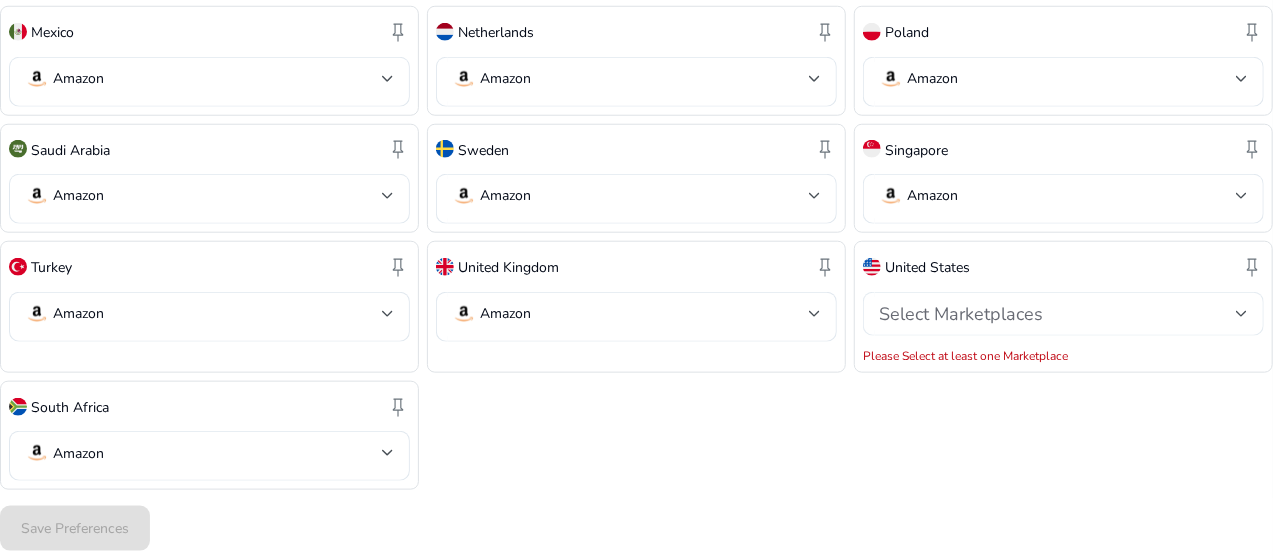 click on "Select Marketplaces" at bounding box center (1057, 314) 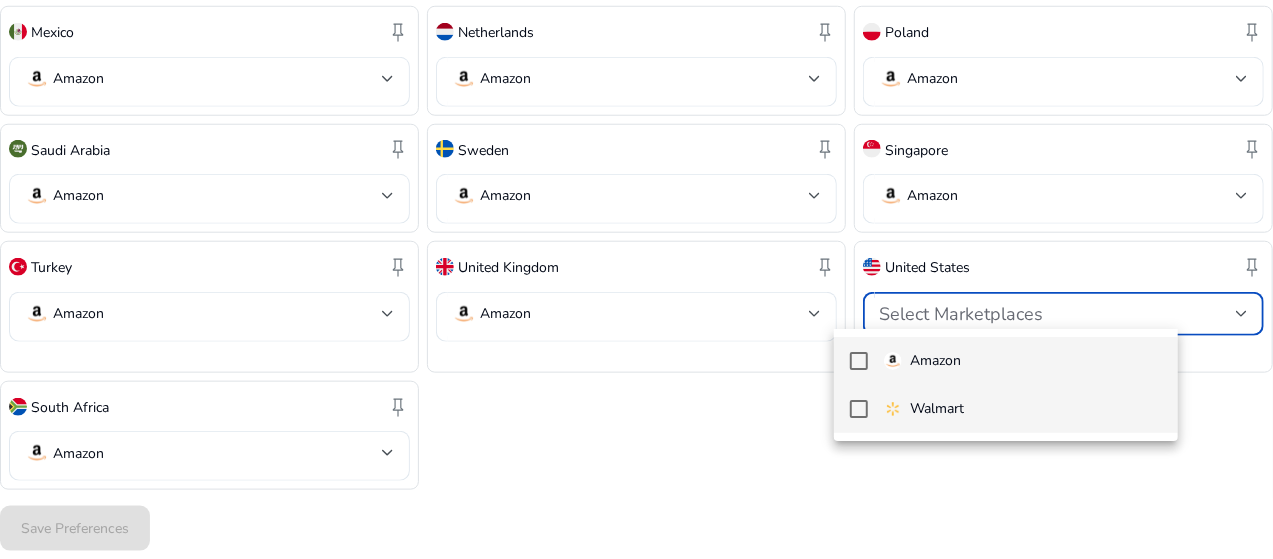 click on "Walmart" at bounding box center (1006, 409) 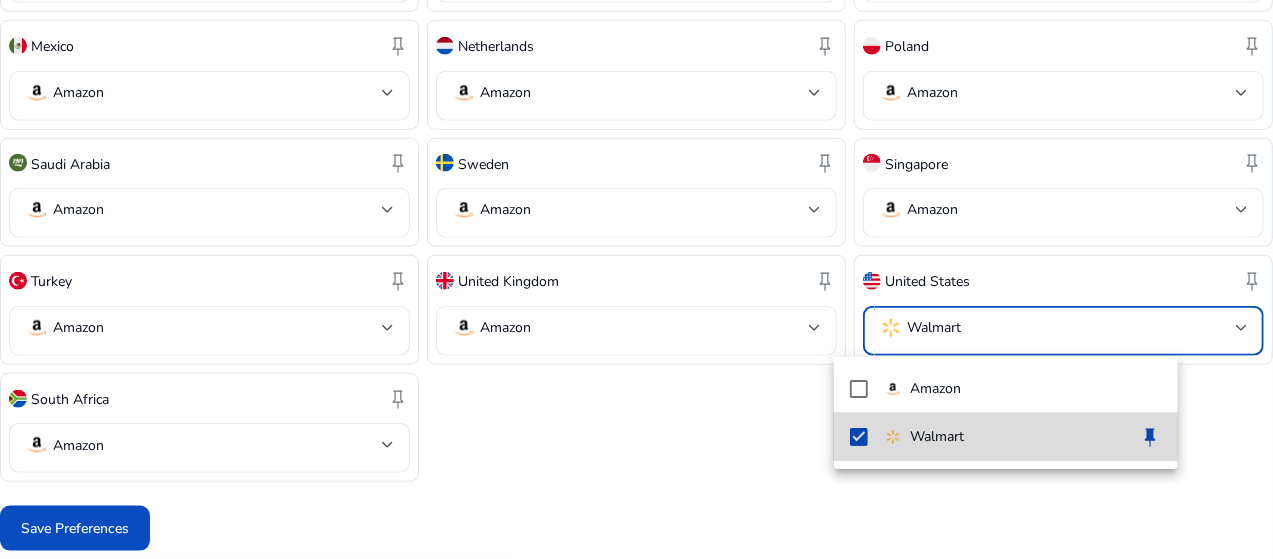 scroll, scrollTop: 922, scrollLeft: 0, axis: vertical 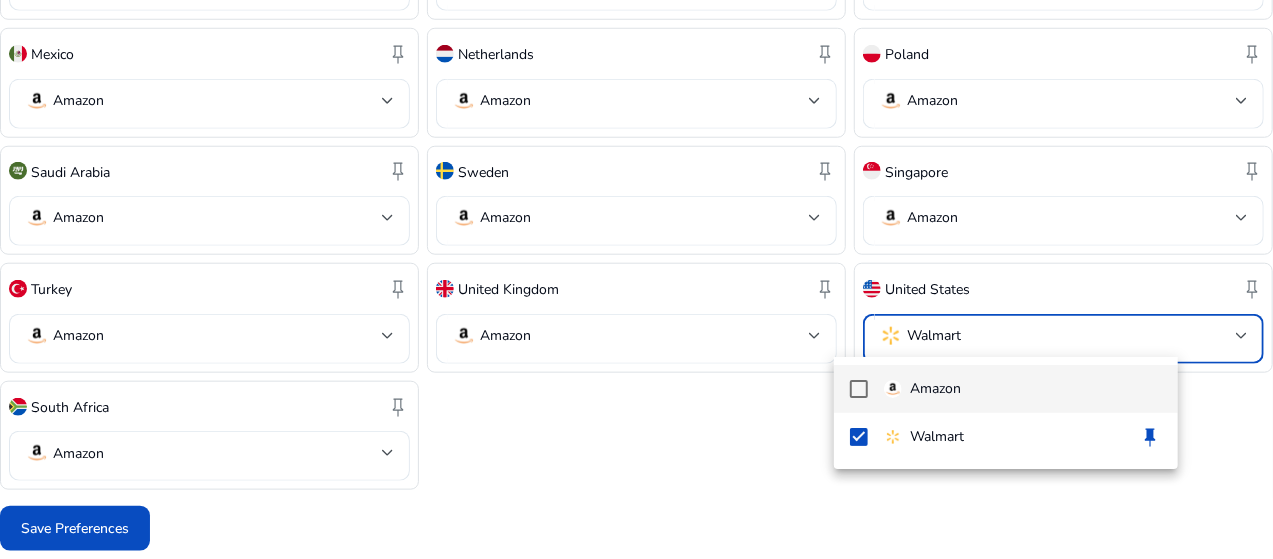 click on "Amazon" at bounding box center (1023, 389) 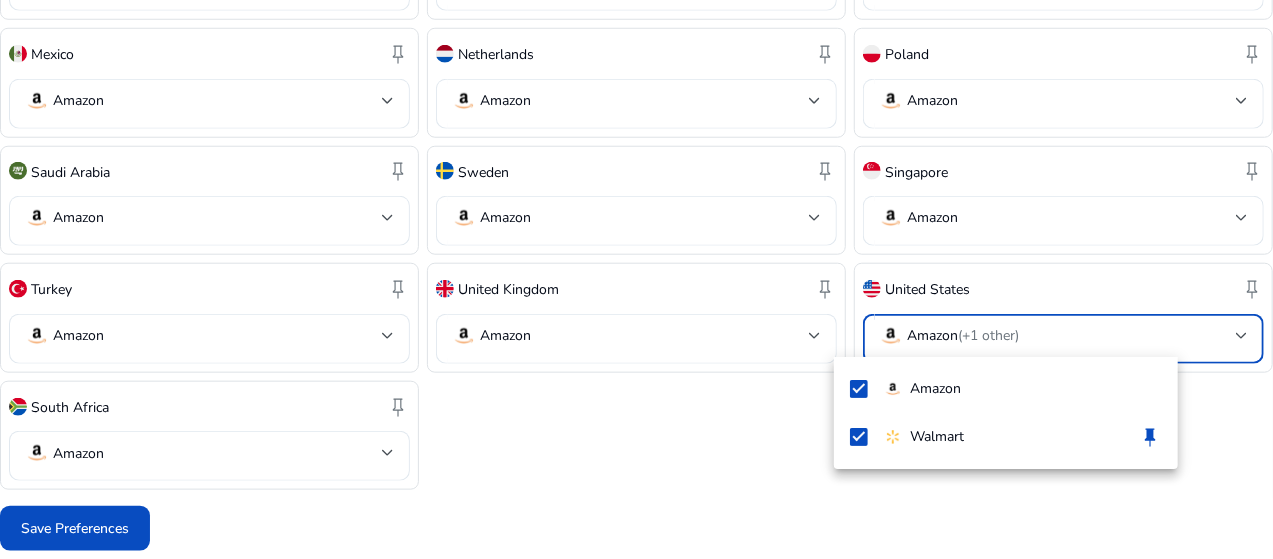 click at bounding box center (636, 279) 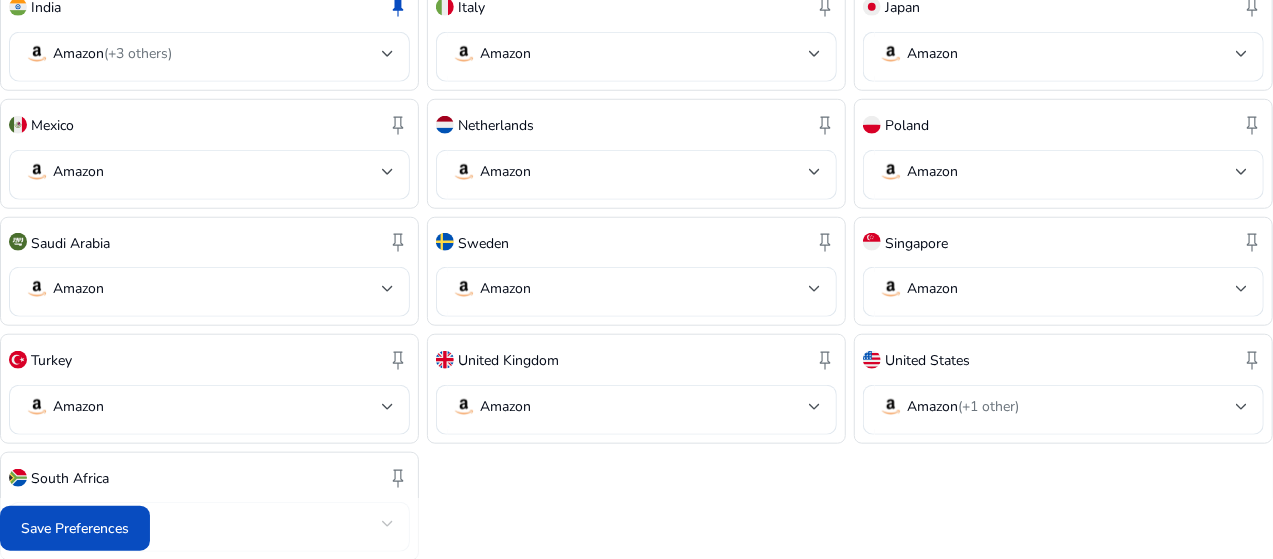 scroll, scrollTop: 850, scrollLeft: 0, axis: vertical 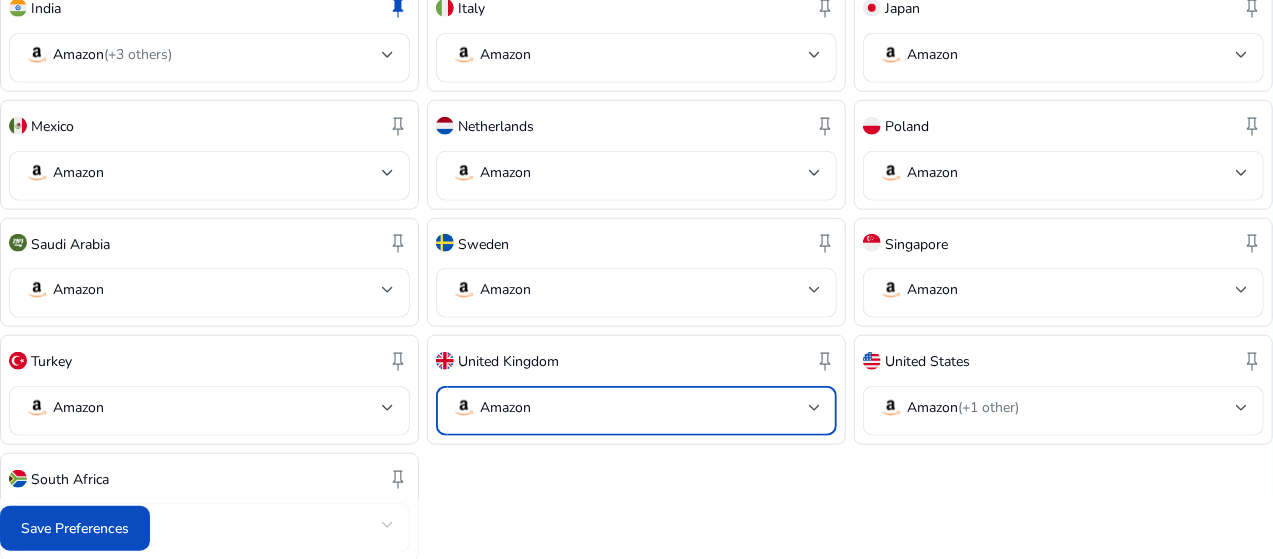 click on "Amazon" at bounding box center [630, 408] 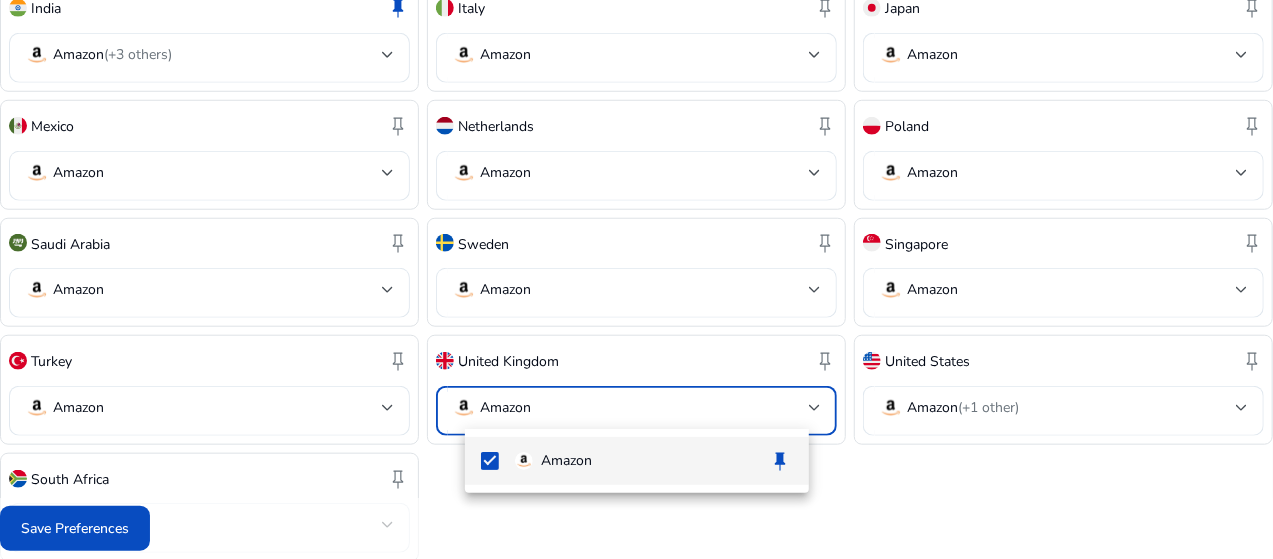 click at bounding box center [636, 279] 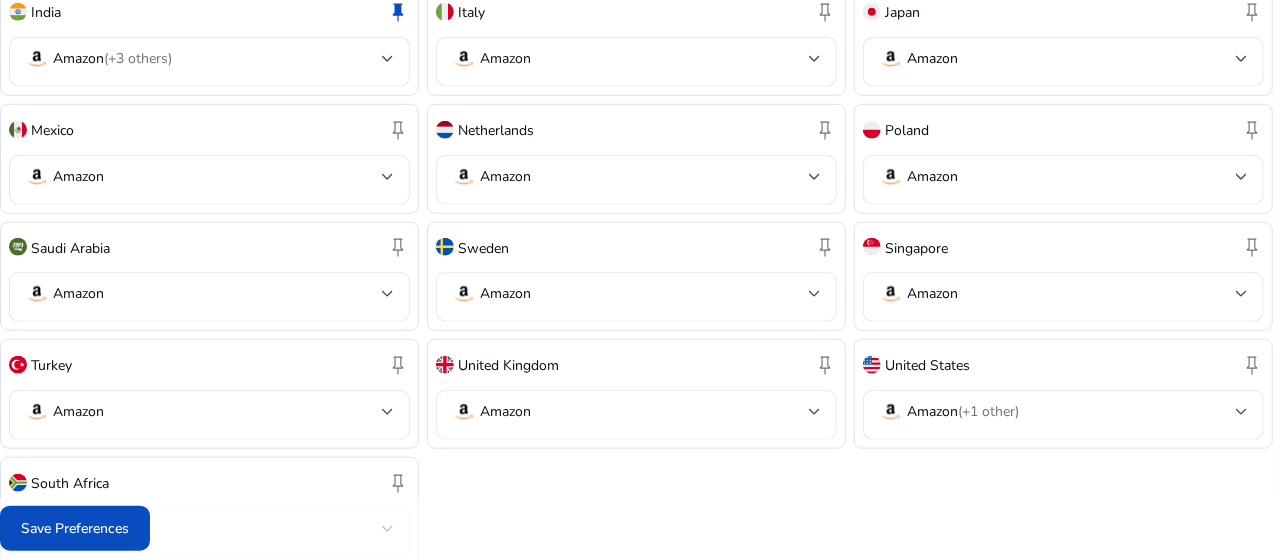 scroll, scrollTop: 922, scrollLeft: 0, axis: vertical 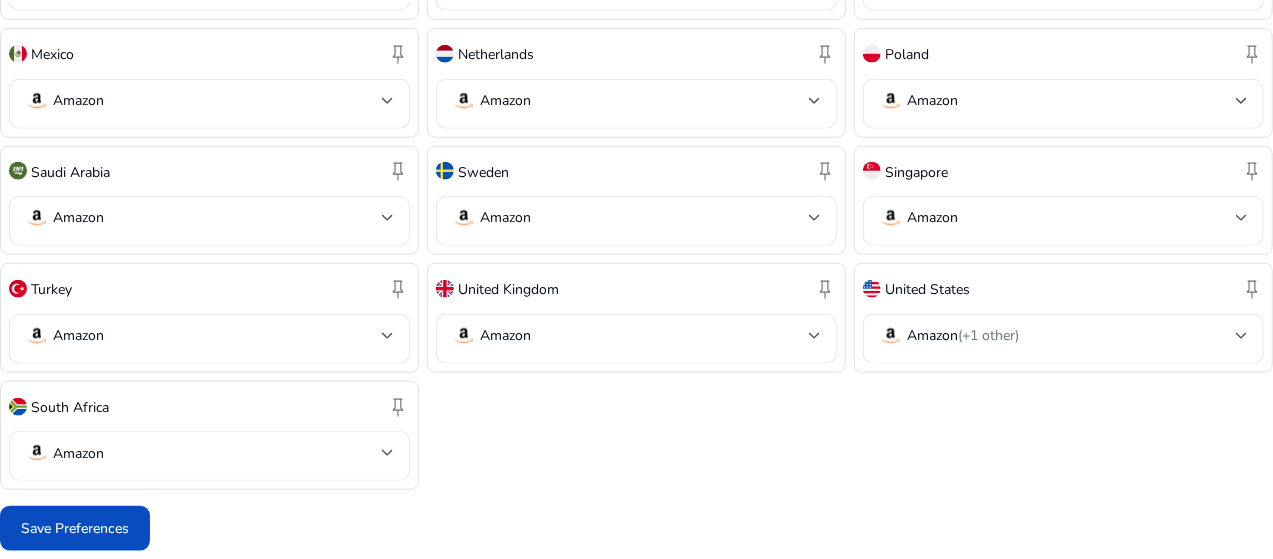 click on "Amazon" 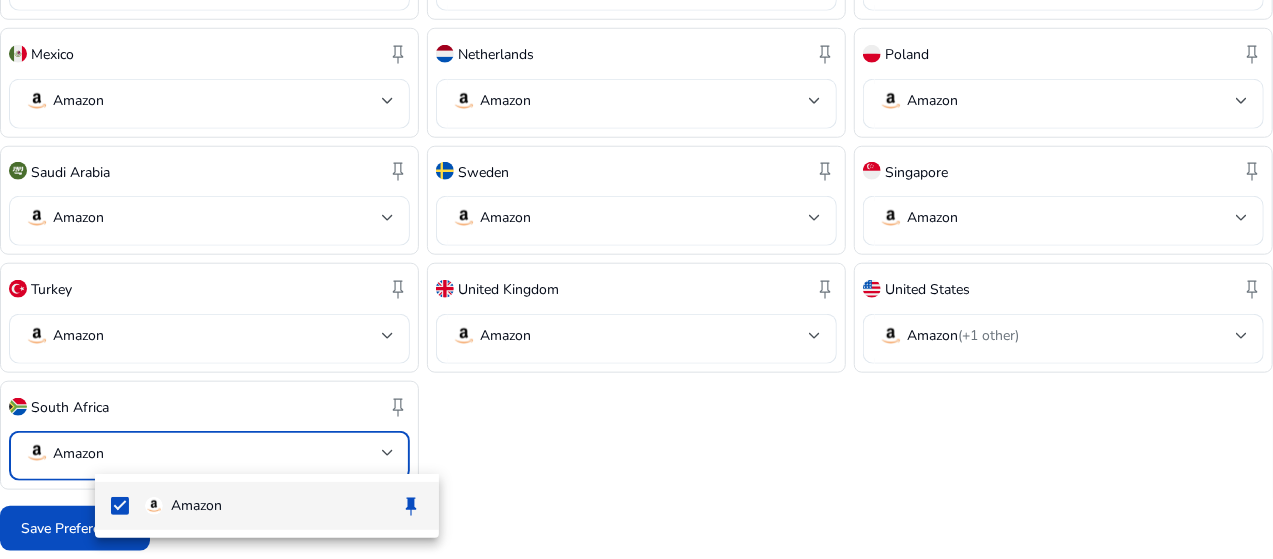 click at bounding box center [636, 279] 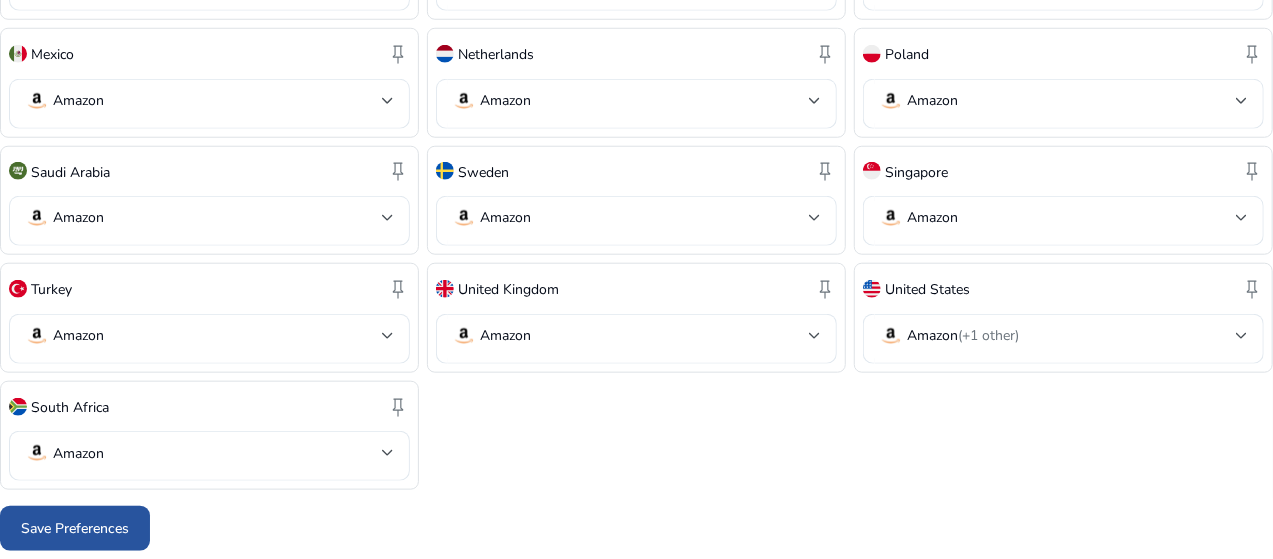 click 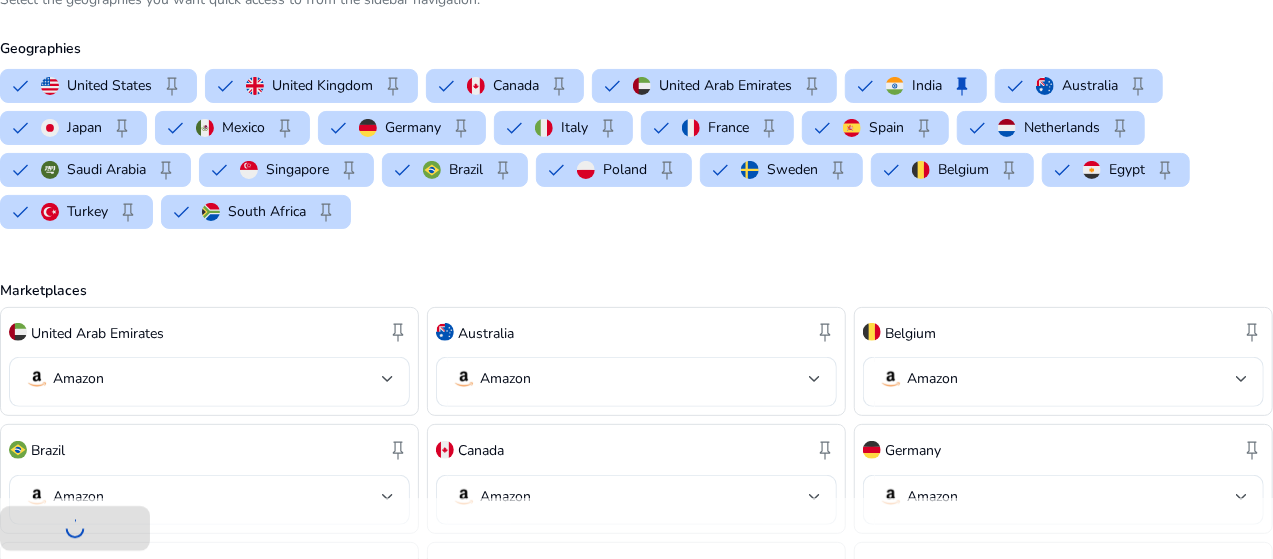 scroll, scrollTop: 0, scrollLeft: 0, axis: both 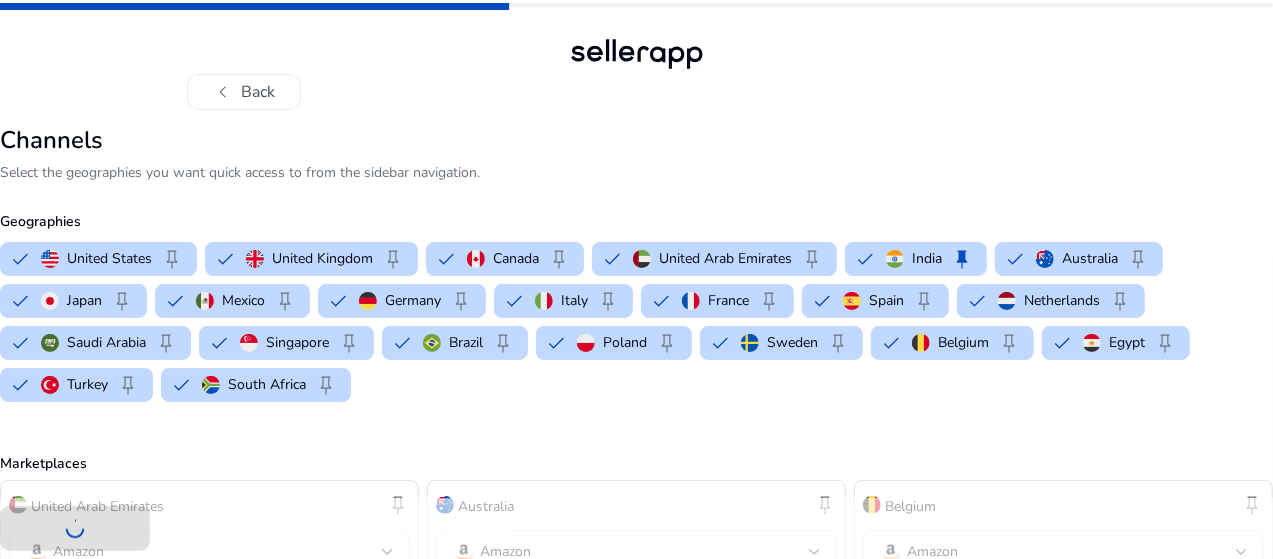 click on "Geographies" 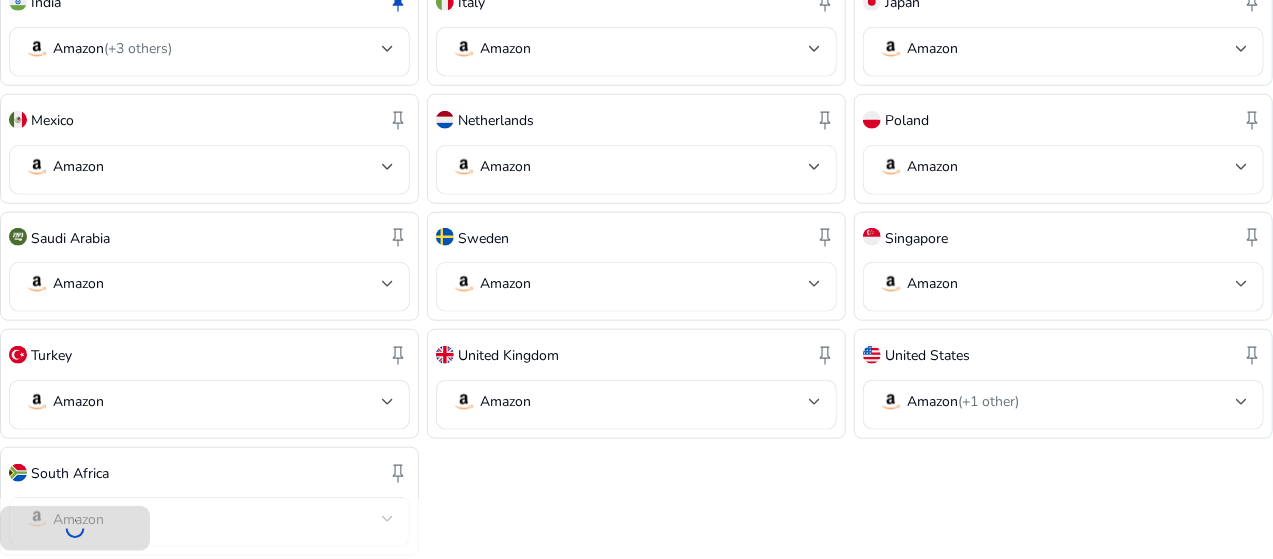 scroll, scrollTop: 922, scrollLeft: 0, axis: vertical 